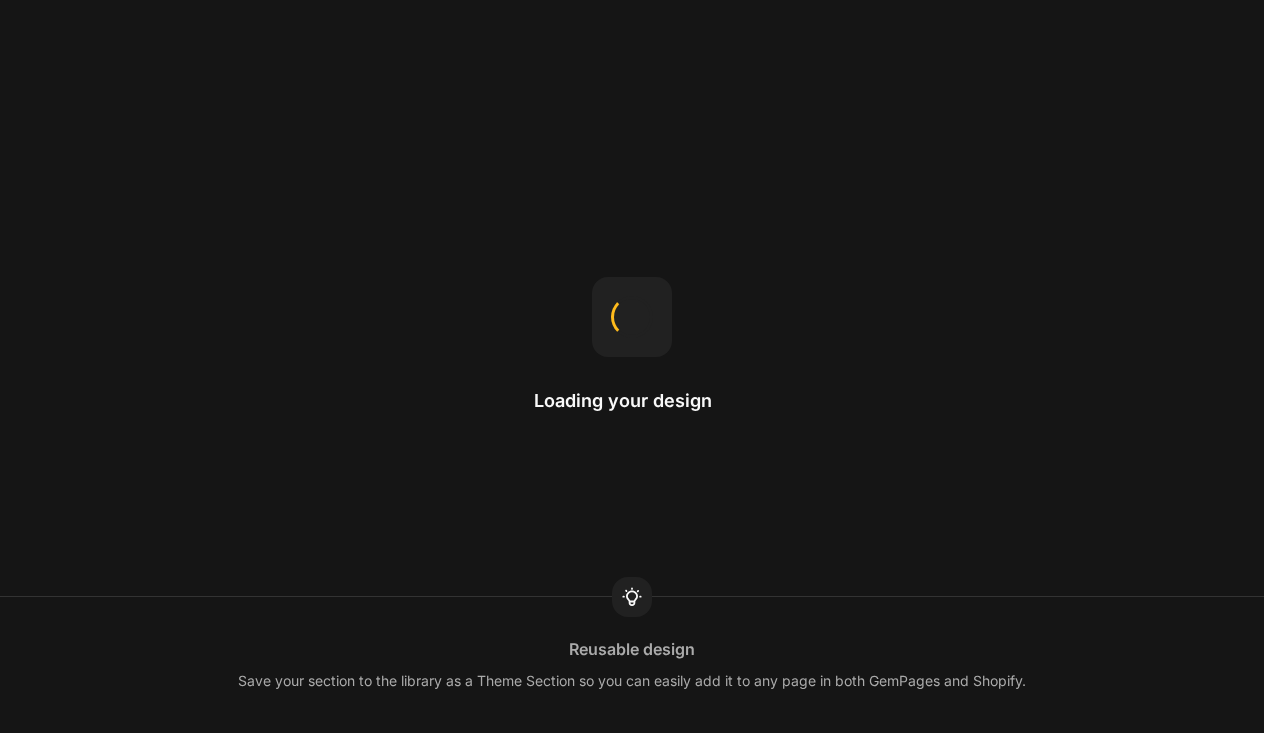 scroll, scrollTop: 0, scrollLeft: 0, axis: both 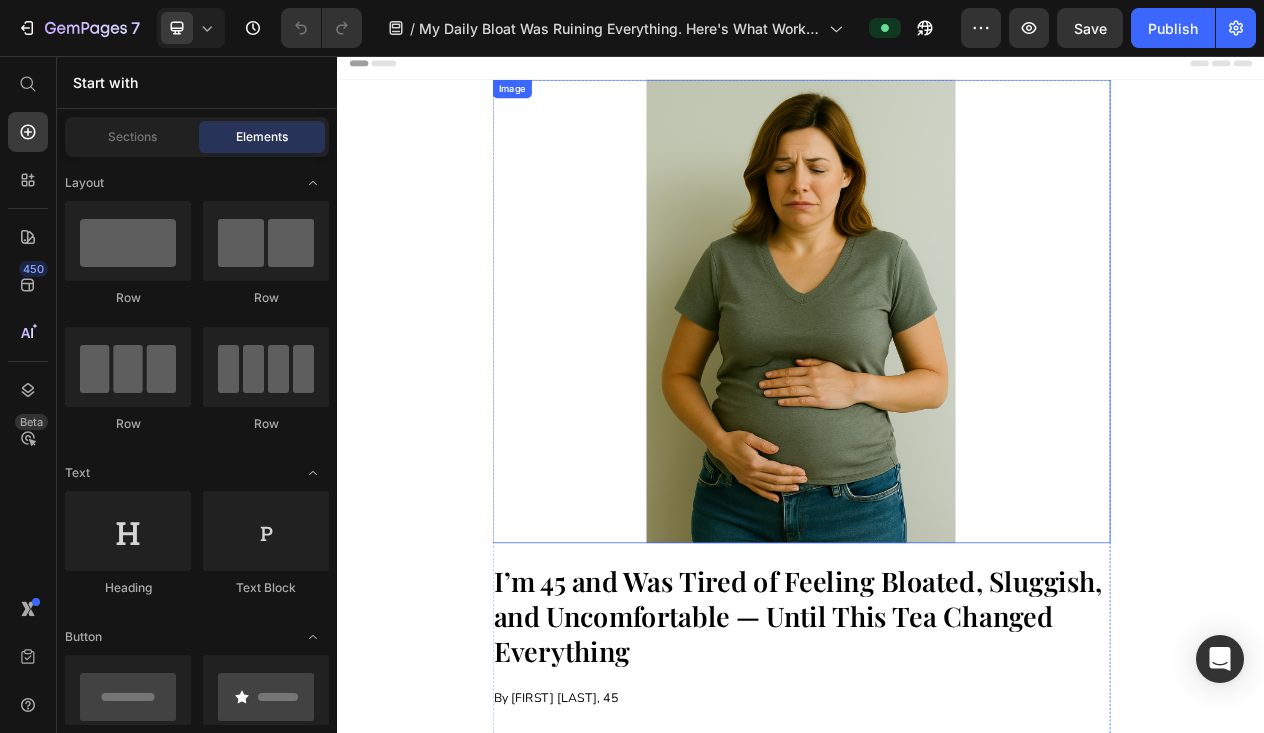 click at bounding box center (937, 387) 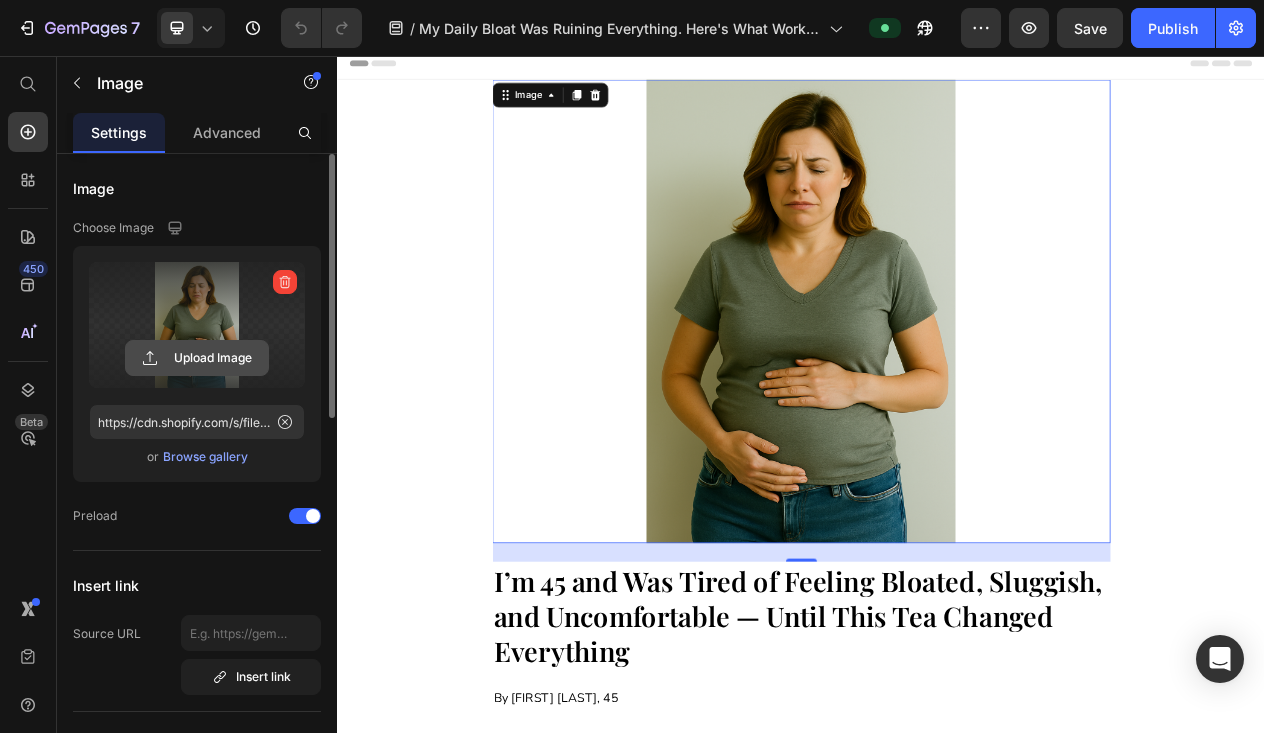 click 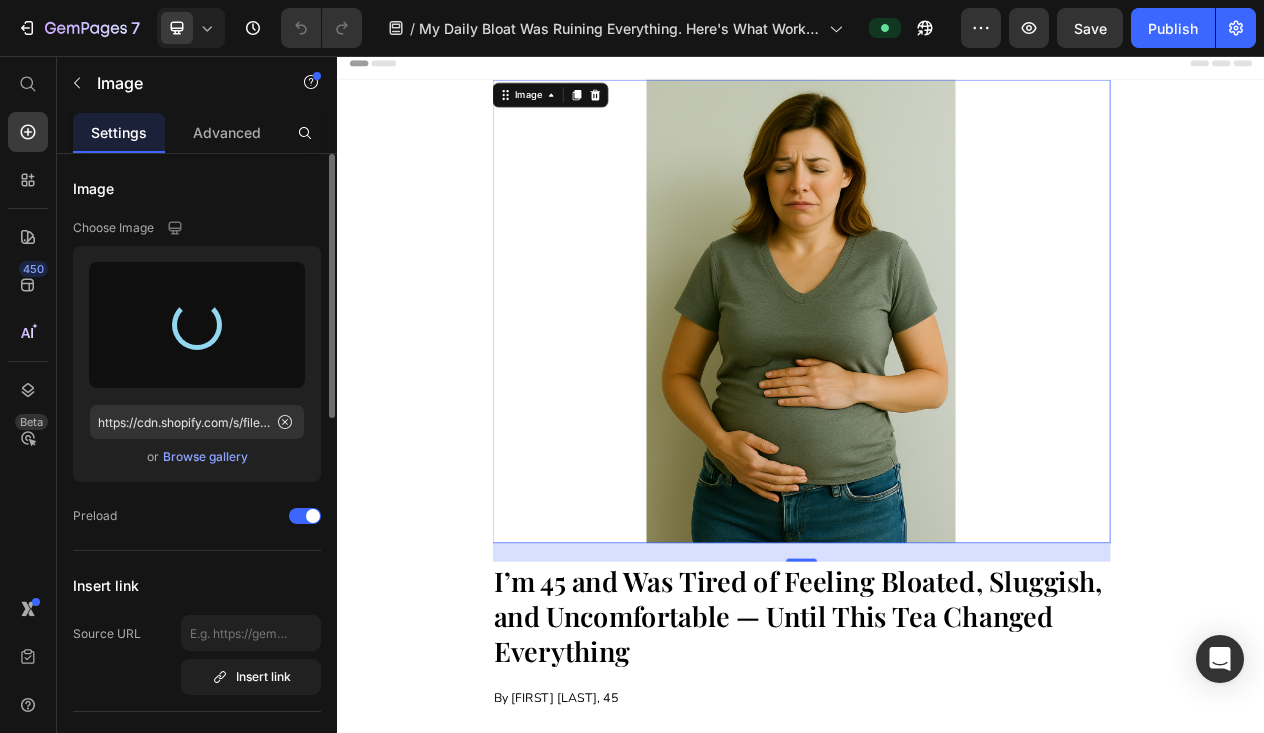 type on "https://cdn.shopify.com/s/files/1/0704/1443/4541/files/gempages_532379603528844190-8fd7a772-742d-454e-b200-c7de6209f632.jpg" 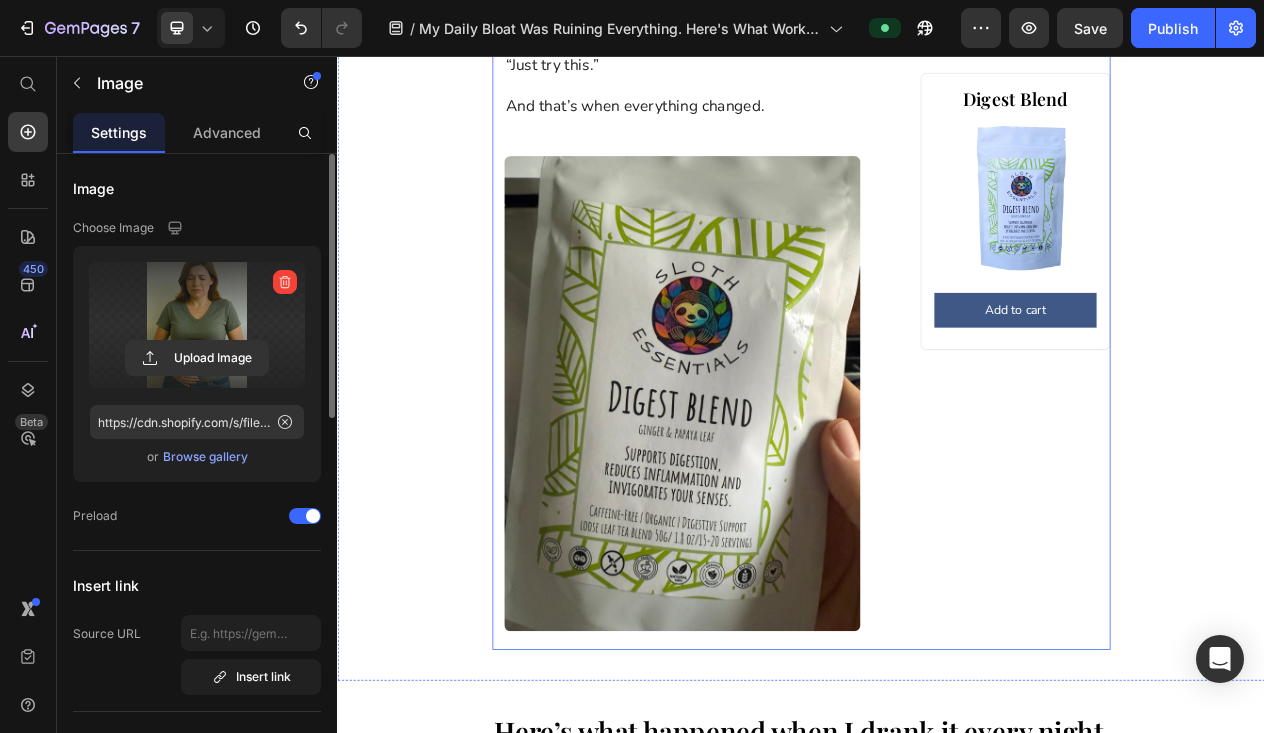 scroll, scrollTop: 1783, scrollLeft: 0, axis: vertical 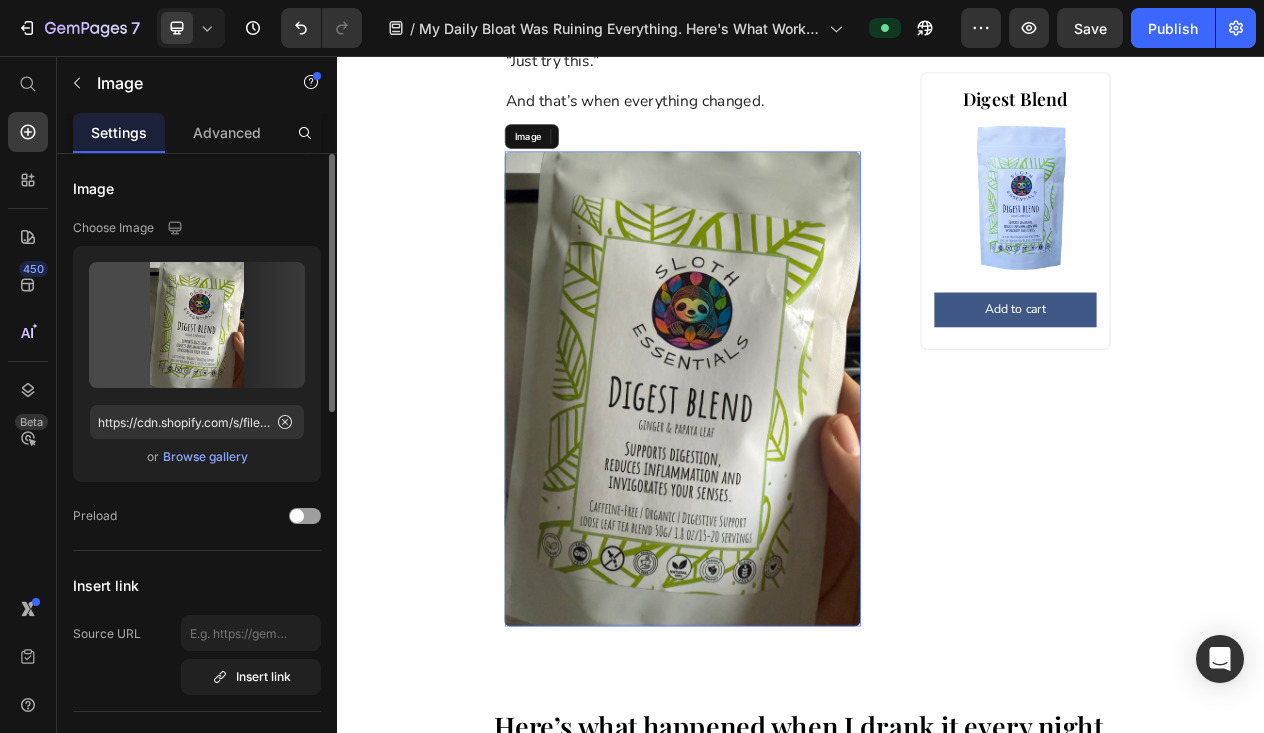 click at bounding box center [783, 487] 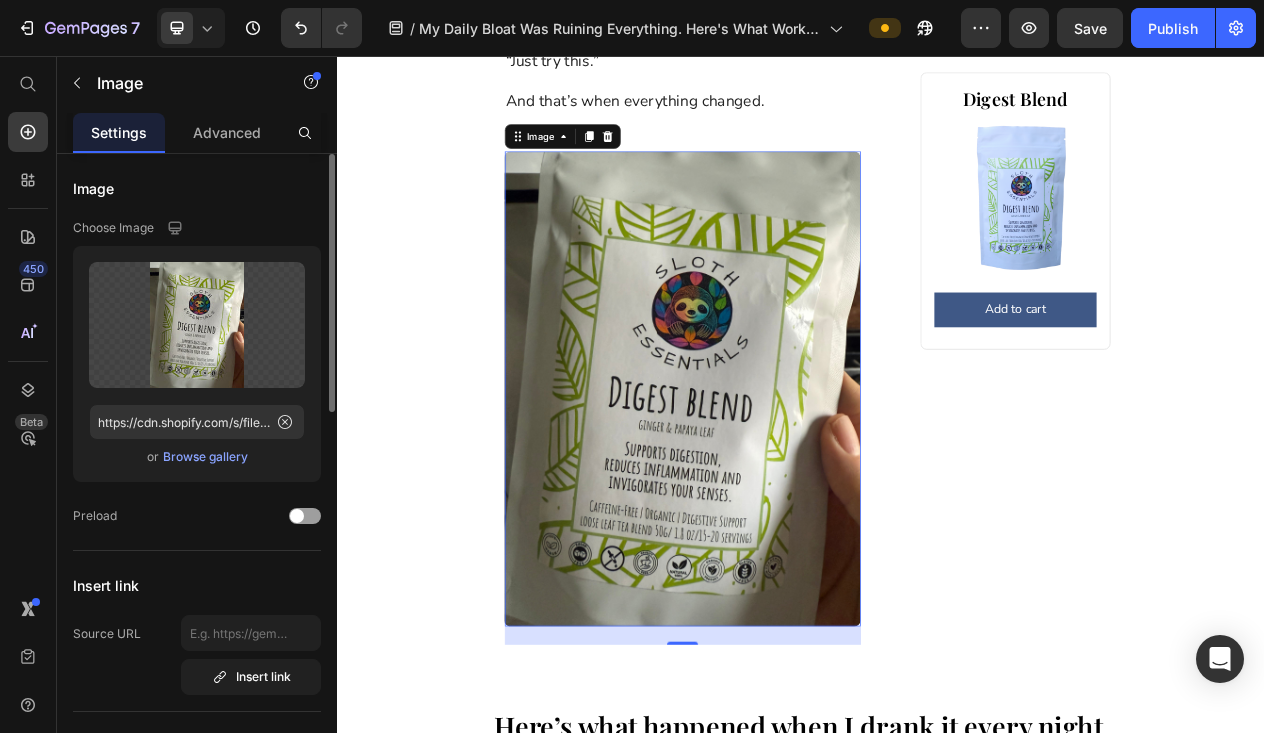 click at bounding box center [783, 487] 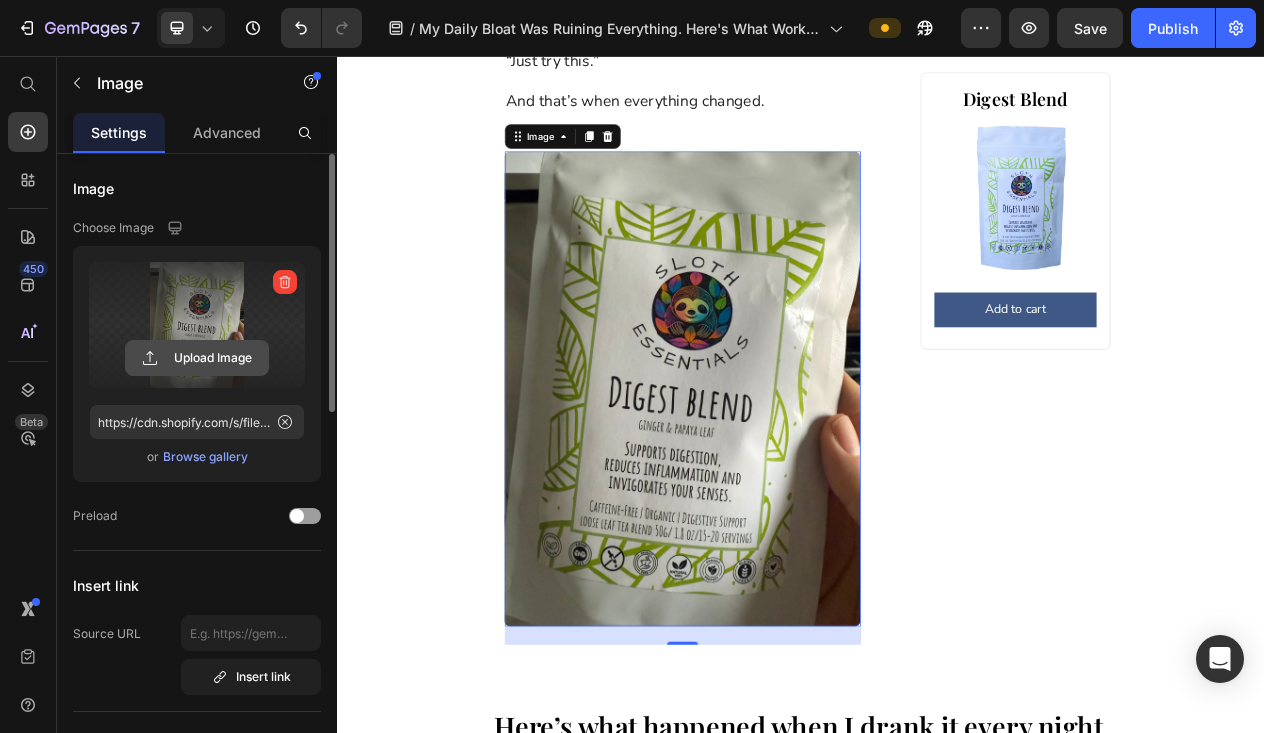 click 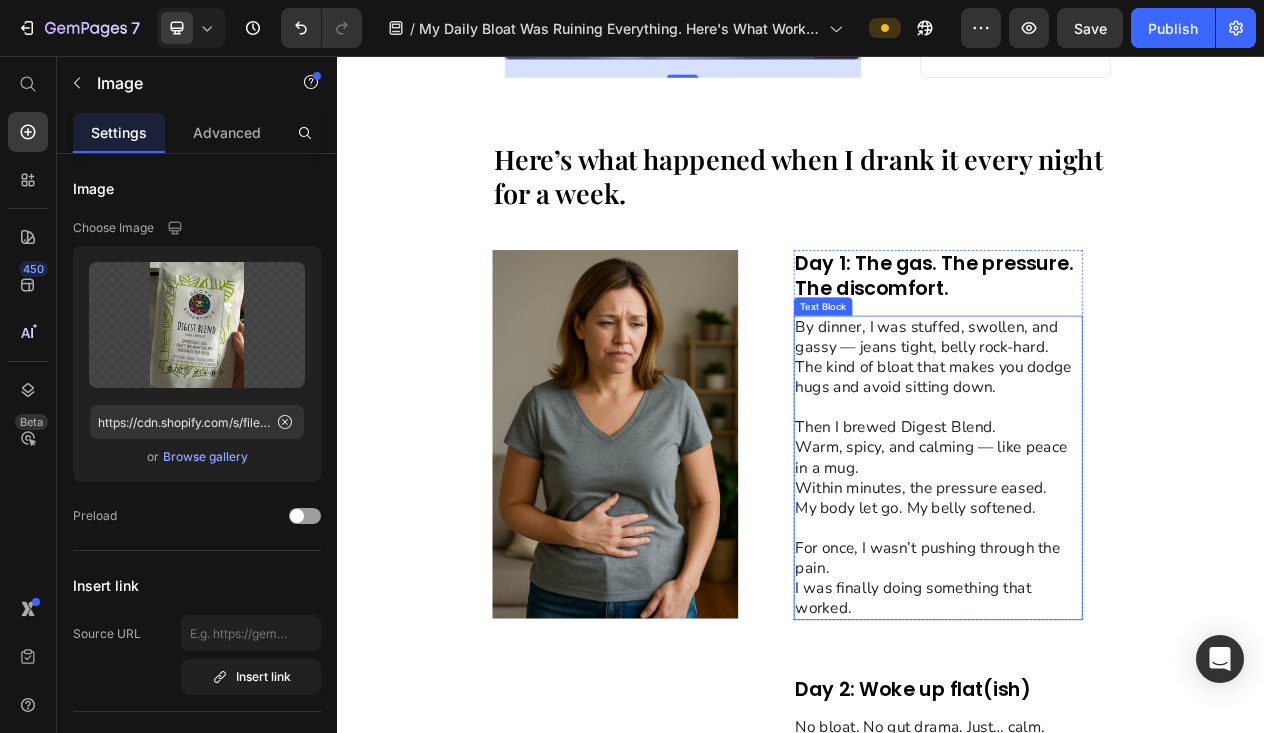 scroll, scrollTop: 2521, scrollLeft: 0, axis: vertical 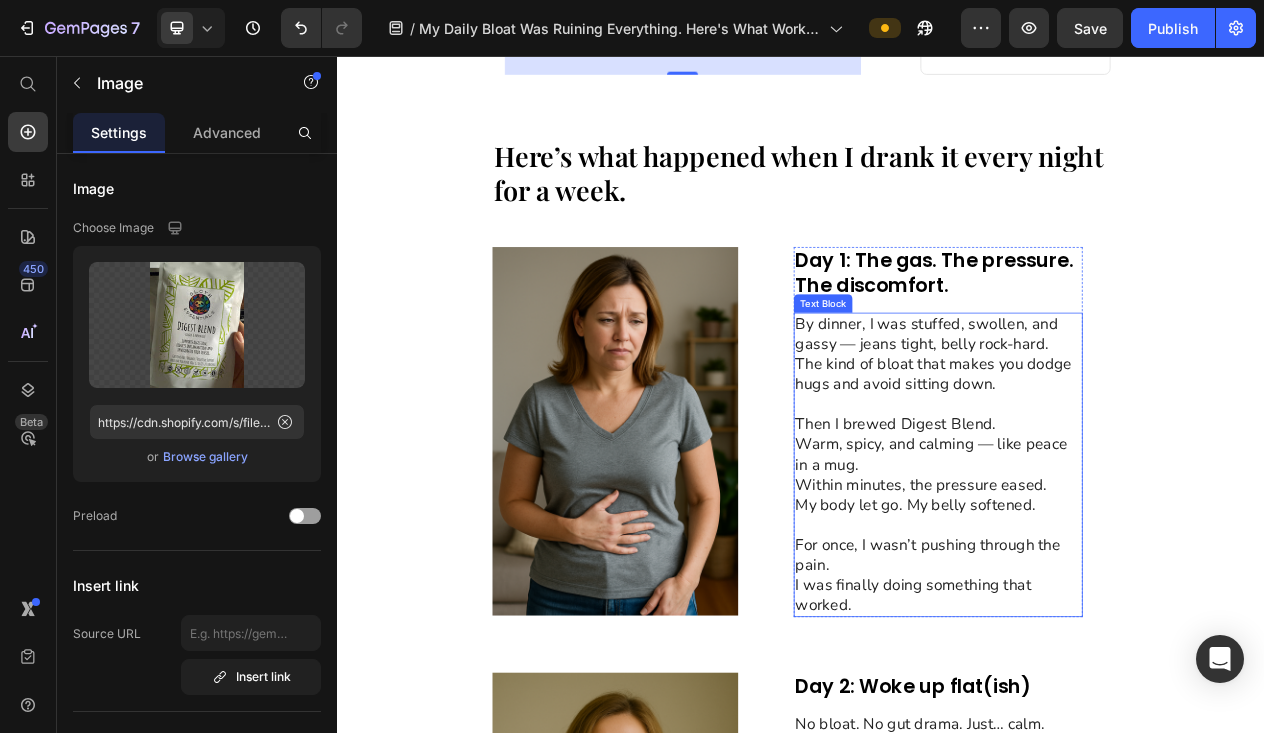 click at bounding box center [696, 542] 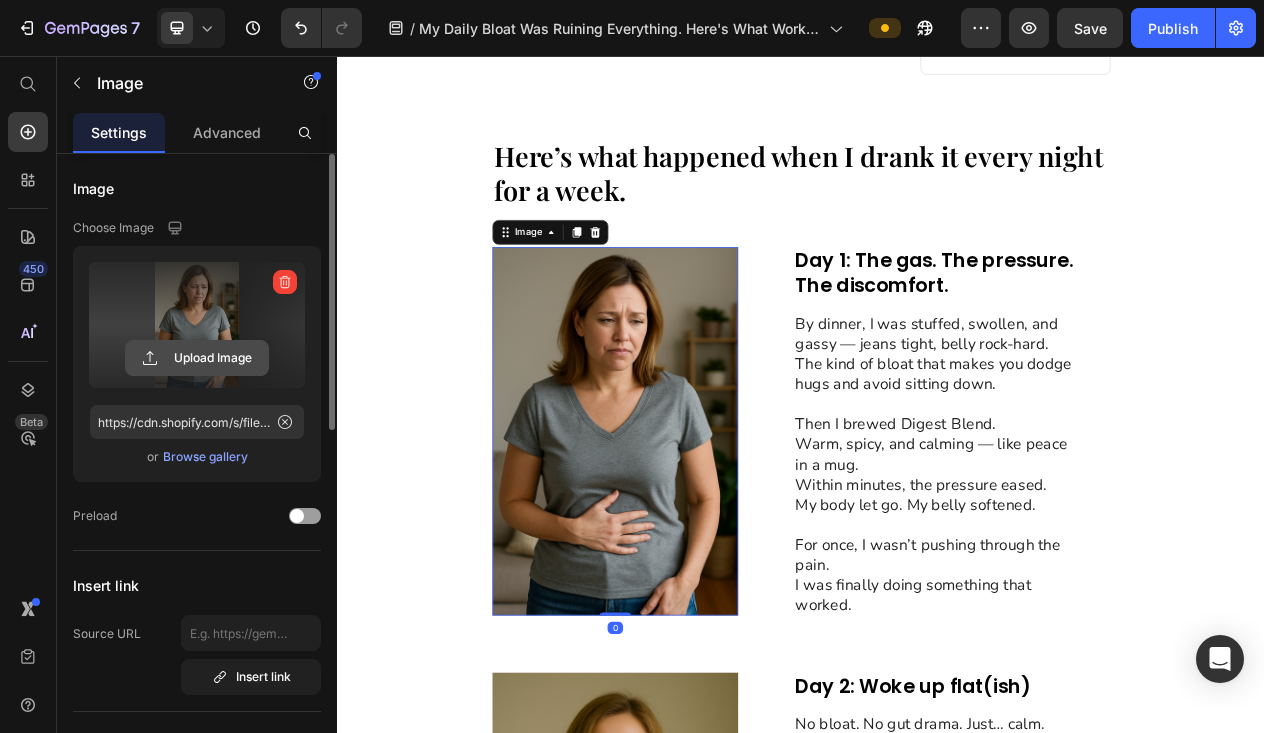 click 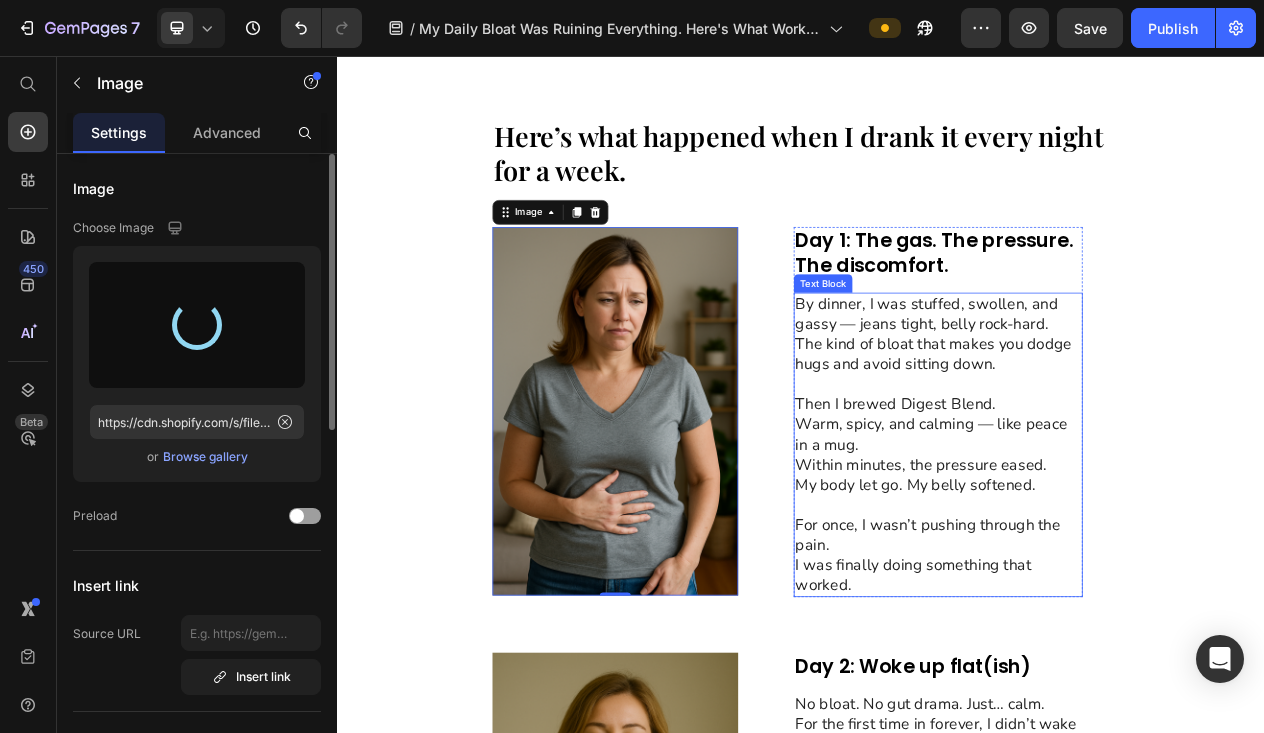 scroll, scrollTop: 2550, scrollLeft: 0, axis: vertical 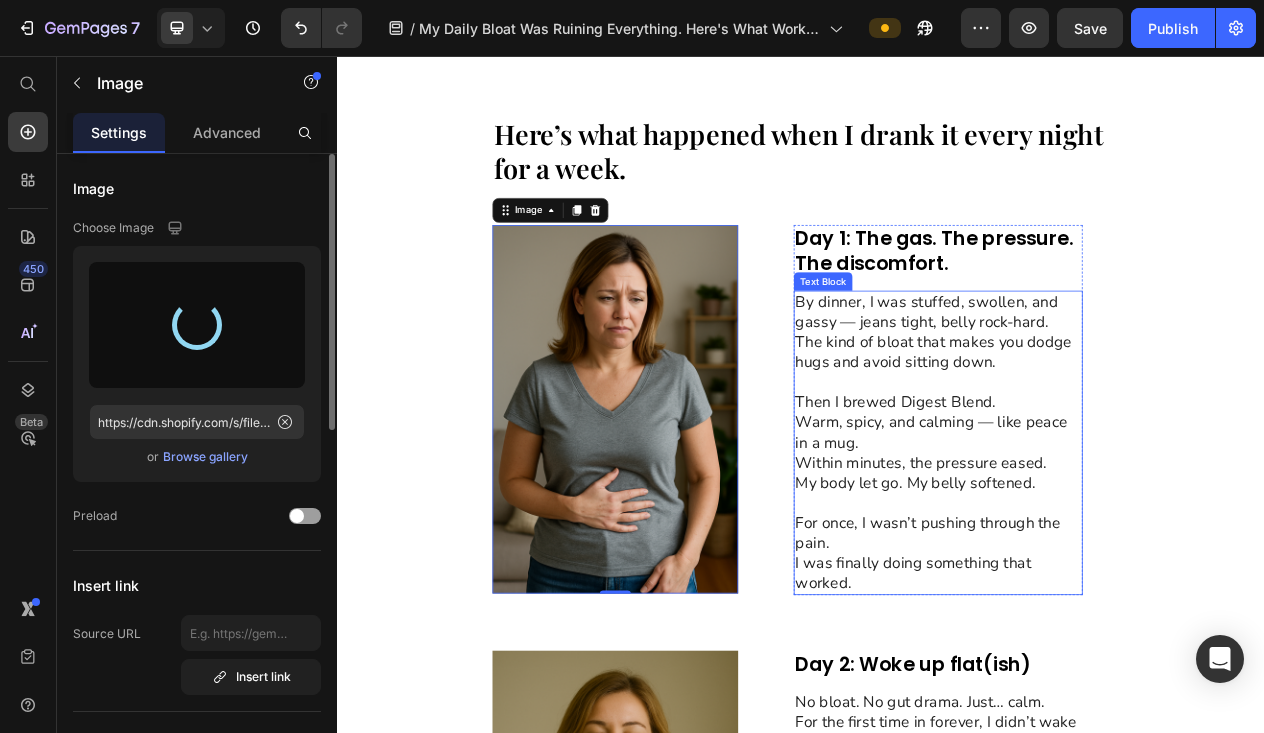 type on "https://cdn.shopify.com/s/files/1/0704/1443/4541/files/gempages_532379603528844190-cece3fa0-5933-4df0-be65-cd86782be3e8.jpg" 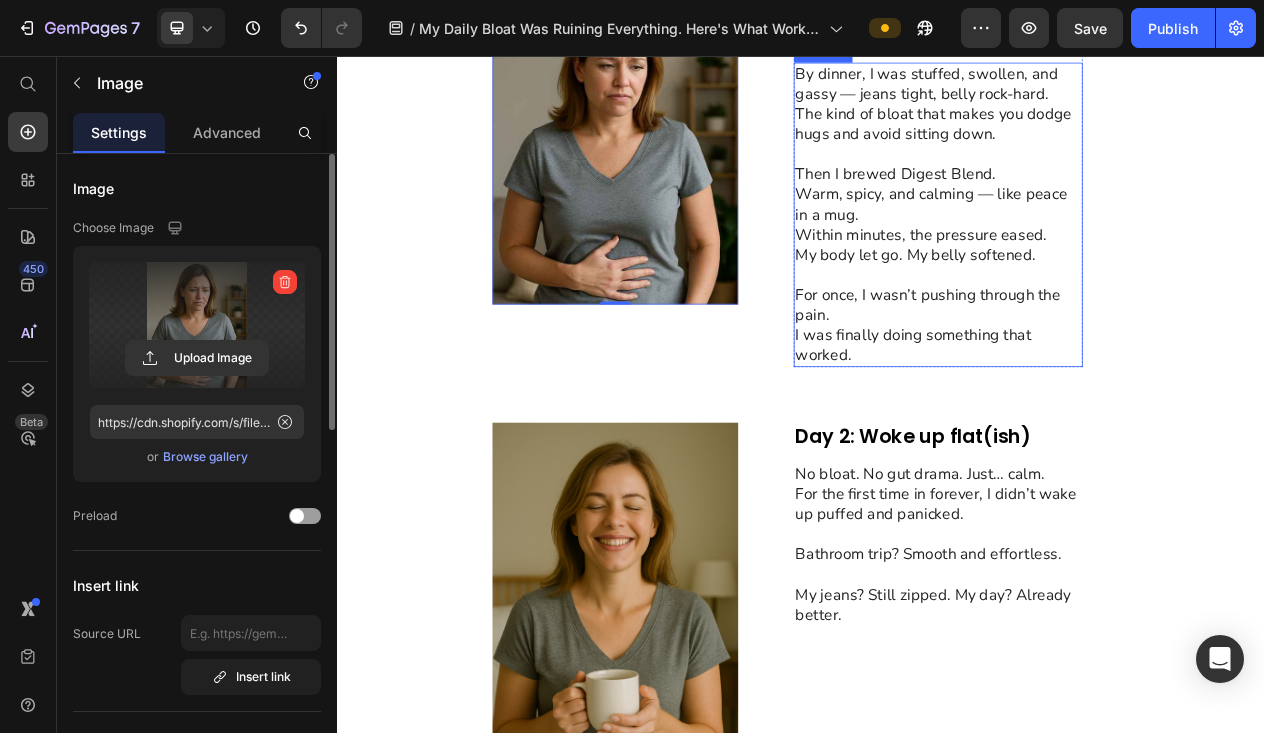 scroll, scrollTop: 2935, scrollLeft: 0, axis: vertical 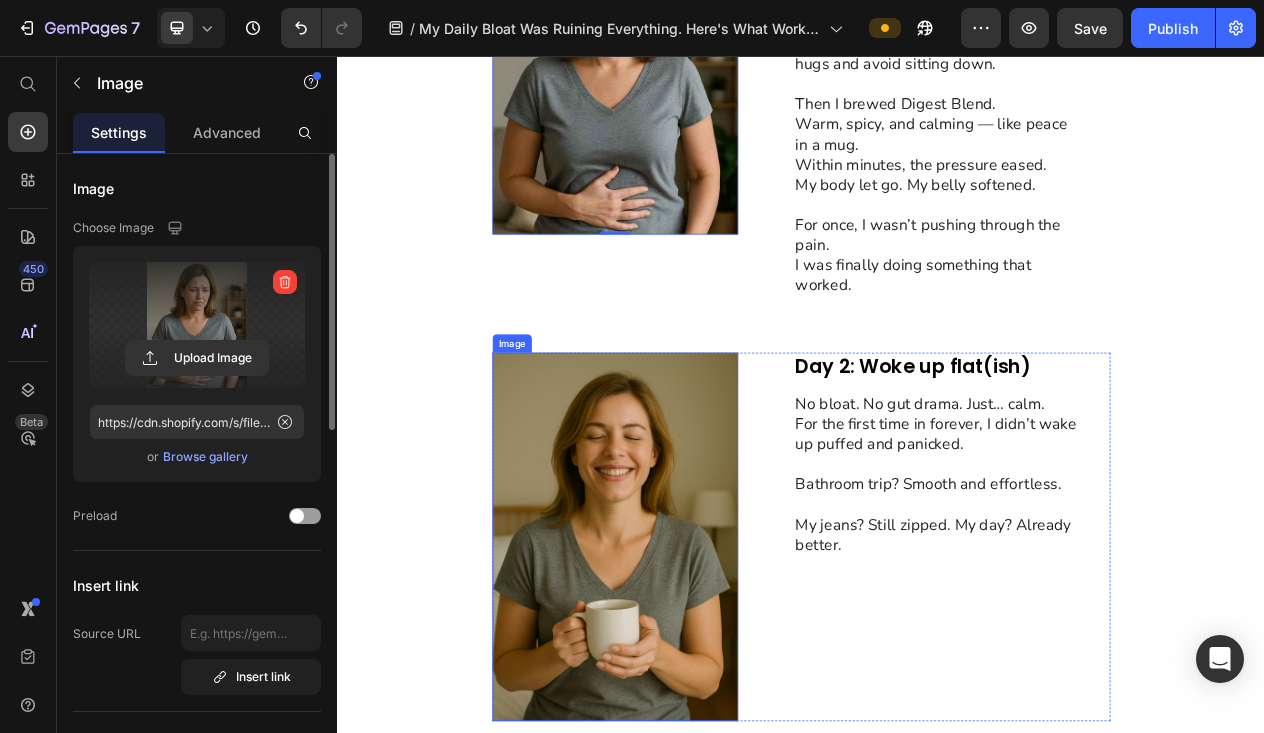 click at bounding box center (696, 679) 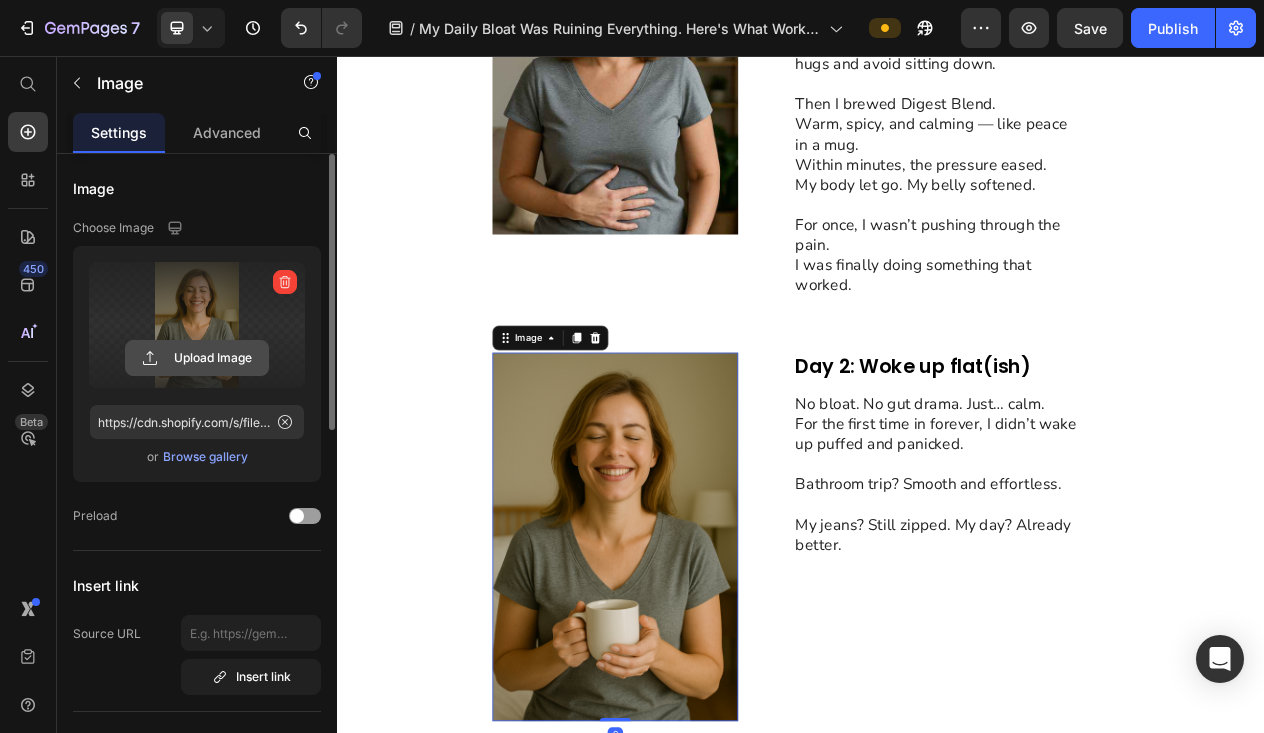 click 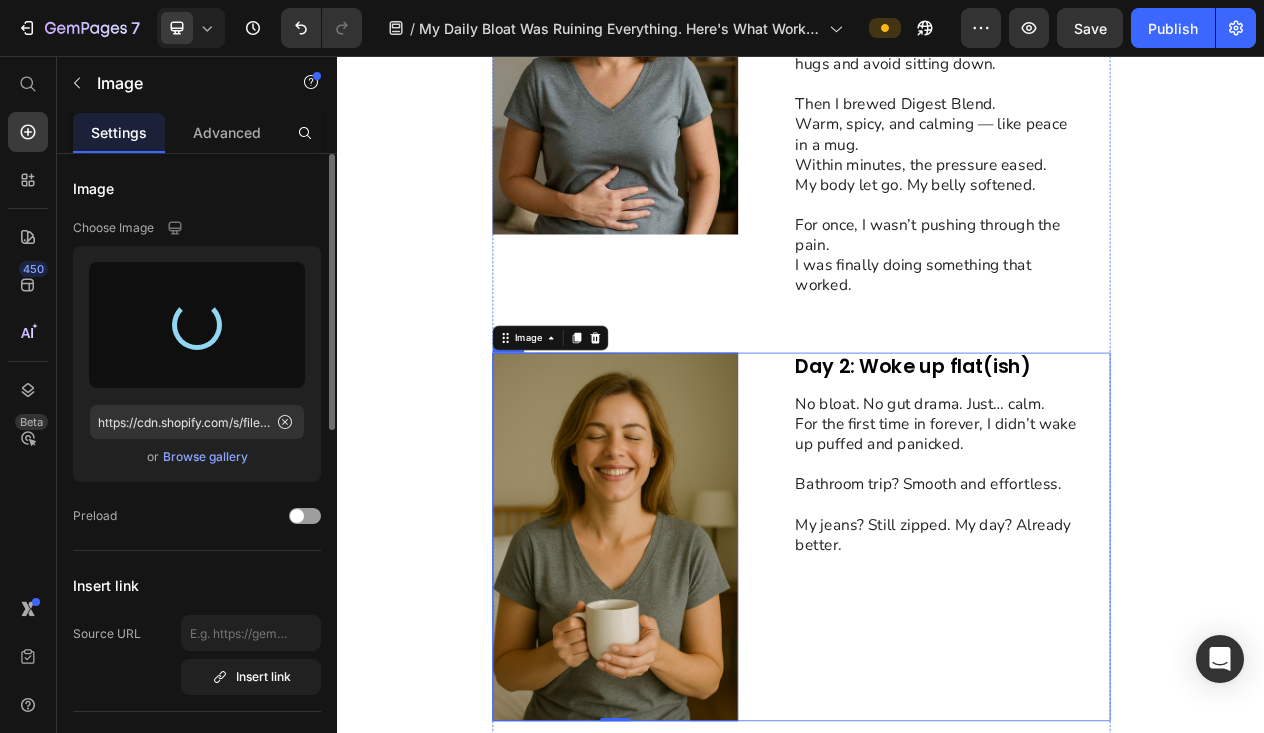type on "https://cdn.shopify.com/s/files/1/0704/1443/4541/files/gempages_532379603528844190-87281913-236e-4662-9654-a1fae05c8c79.jpg" 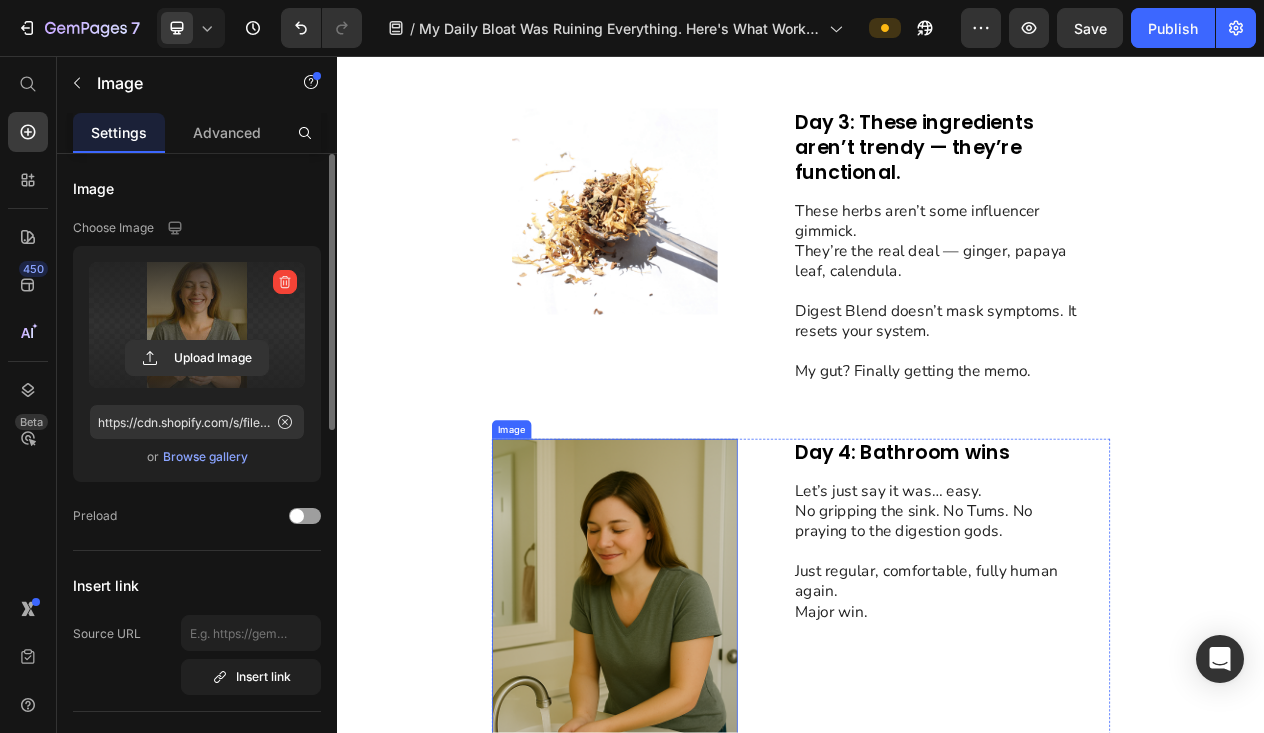 scroll, scrollTop: 3743, scrollLeft: 0, axis: vertical 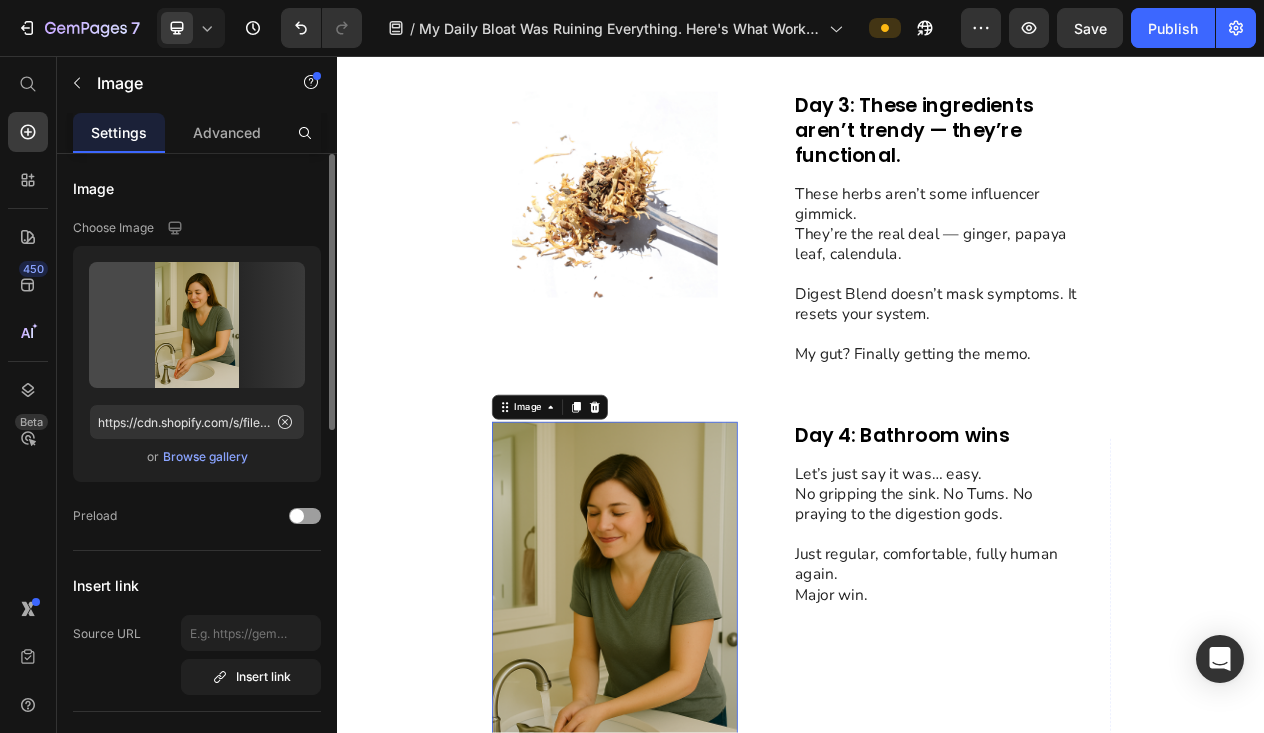 click at bounding box center (696, 768) 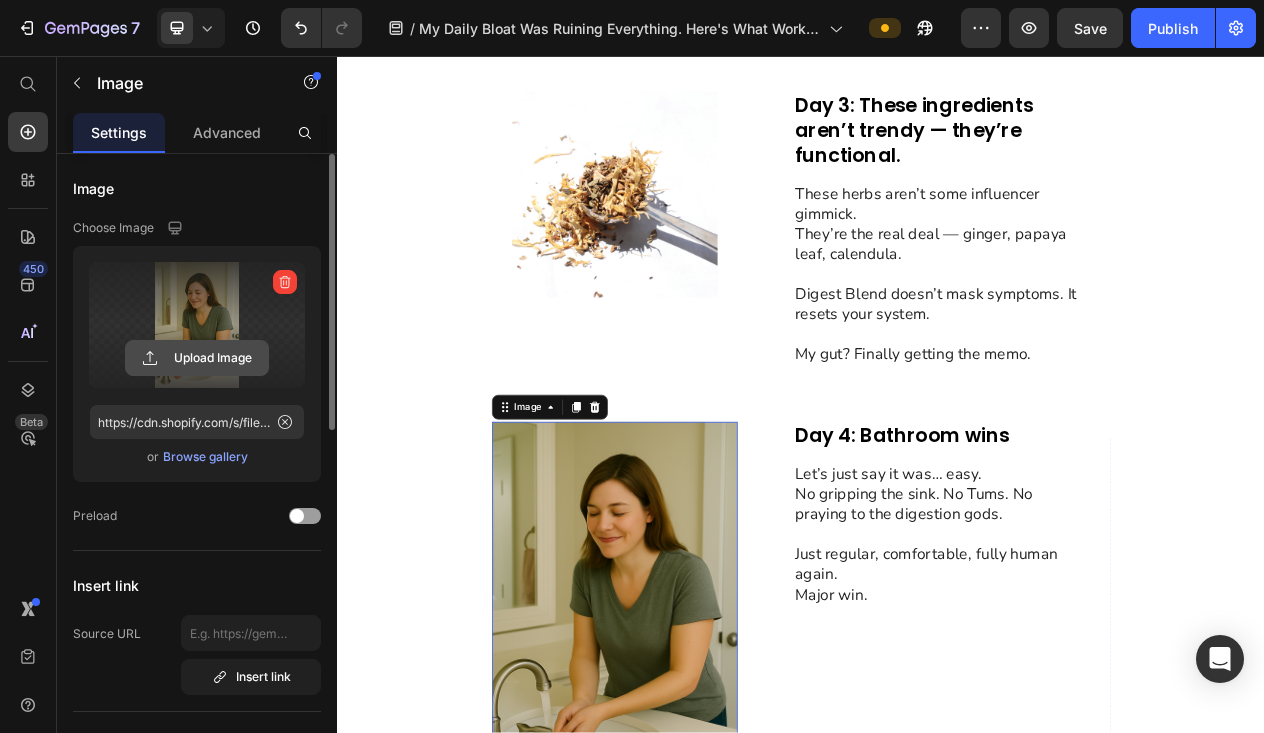 click 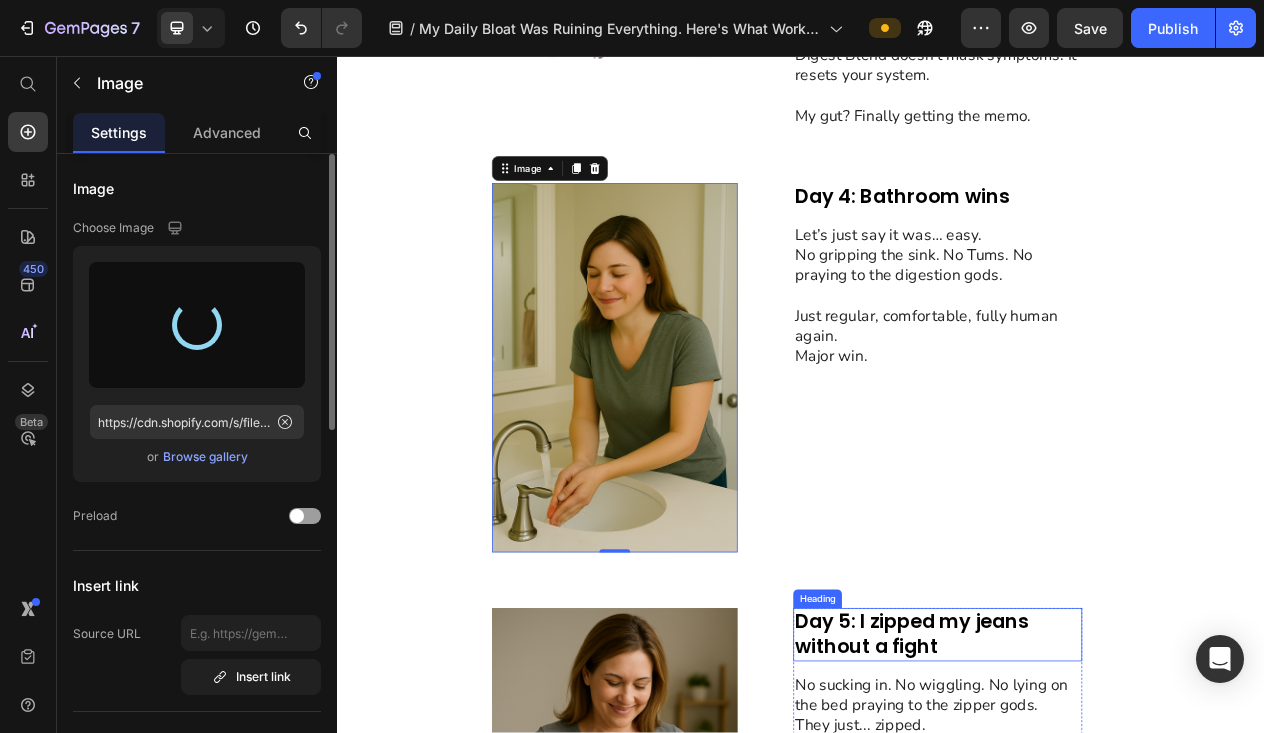 scroll, scrollTop: 4054, scrollLeft: 0, axis: vertical 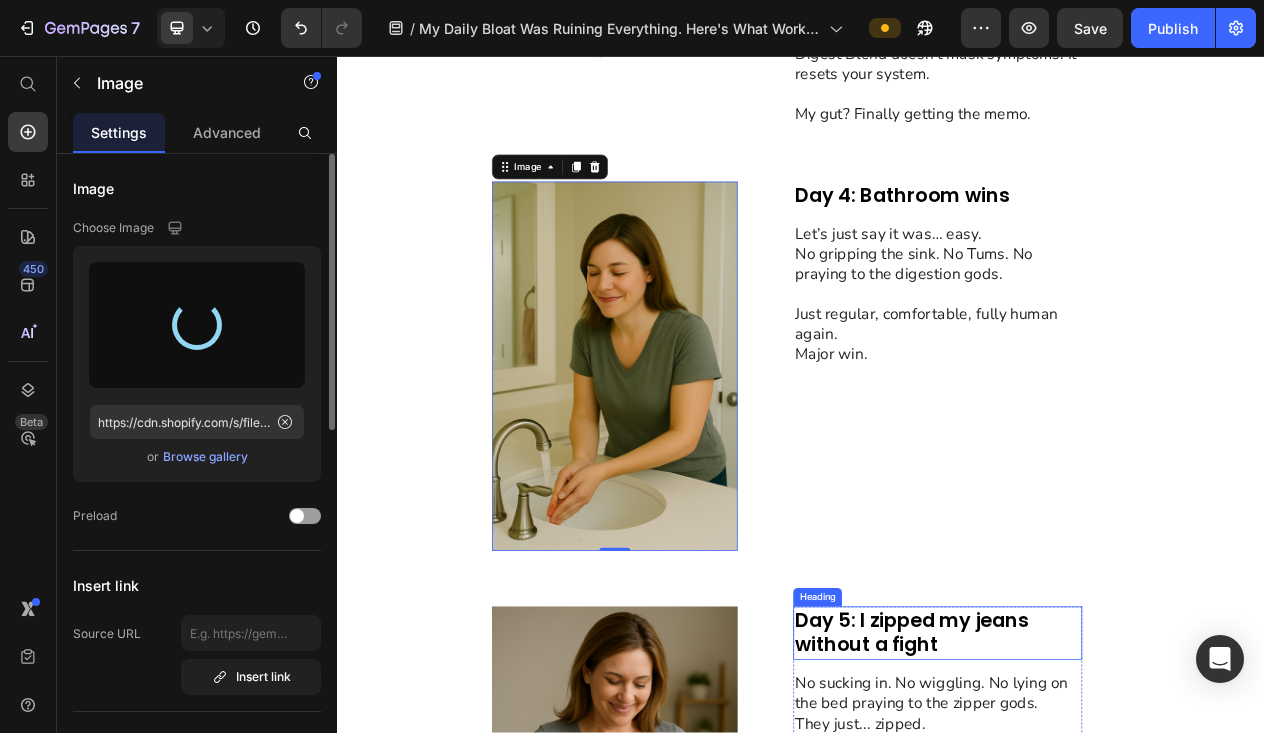 type on "https://cdn.shopify.com/s/files/1/0704/1443/4541/files/gempages_532379603528844190-6537347b-6228-48c4-b7ce-10b5f5292458.jpg" 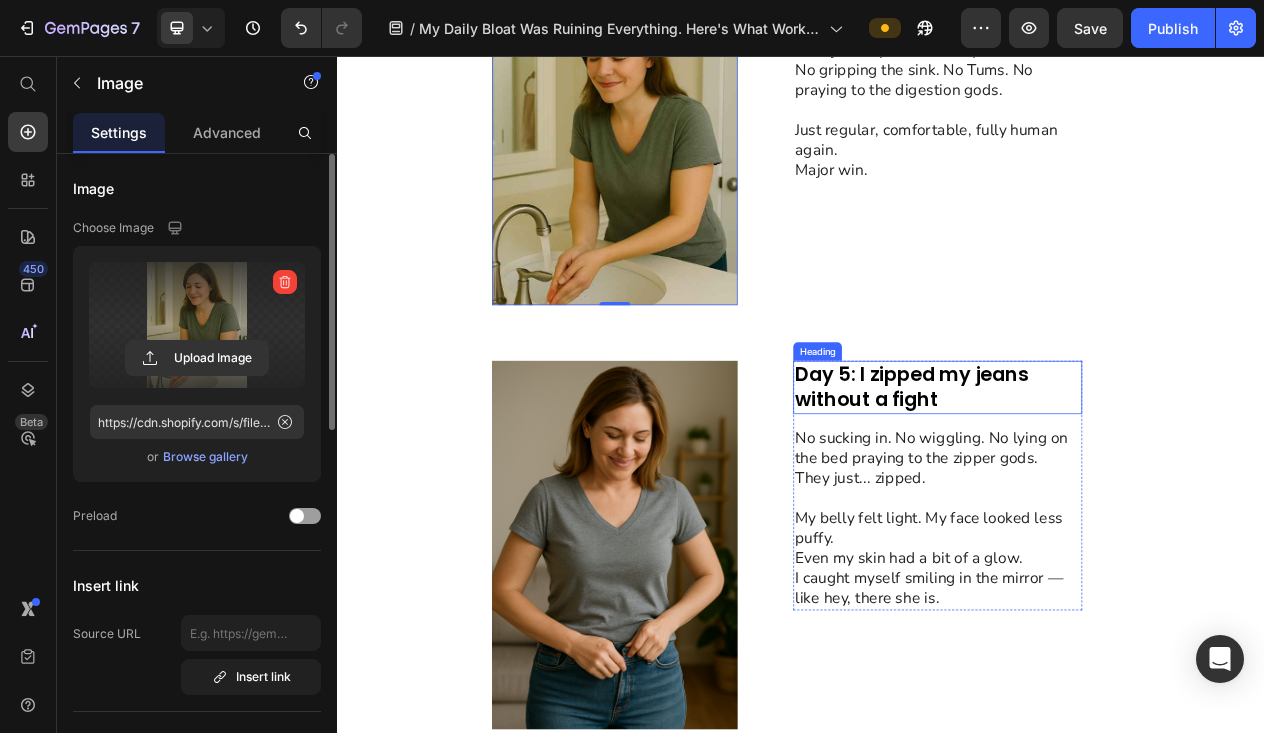 scroll, scrollTop: 4295, scrollLeft: 0, axis: vertical 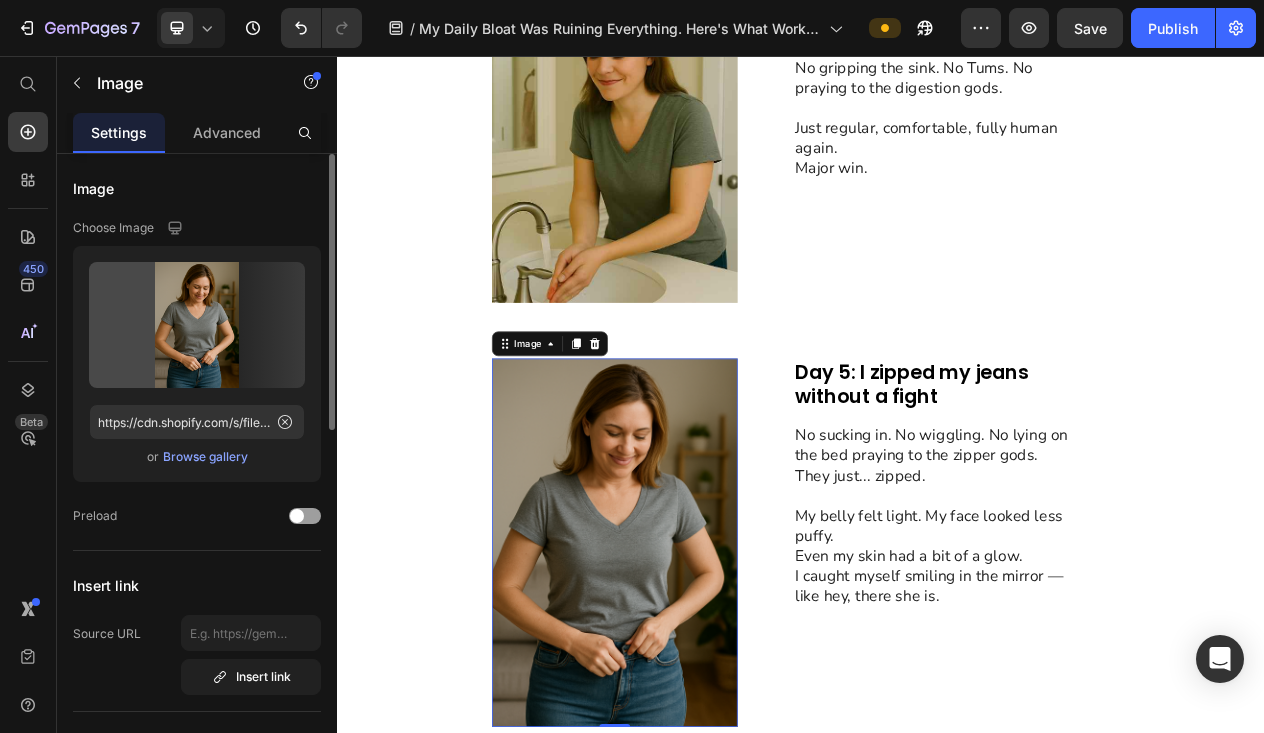 click at bounding box center [696, 686] 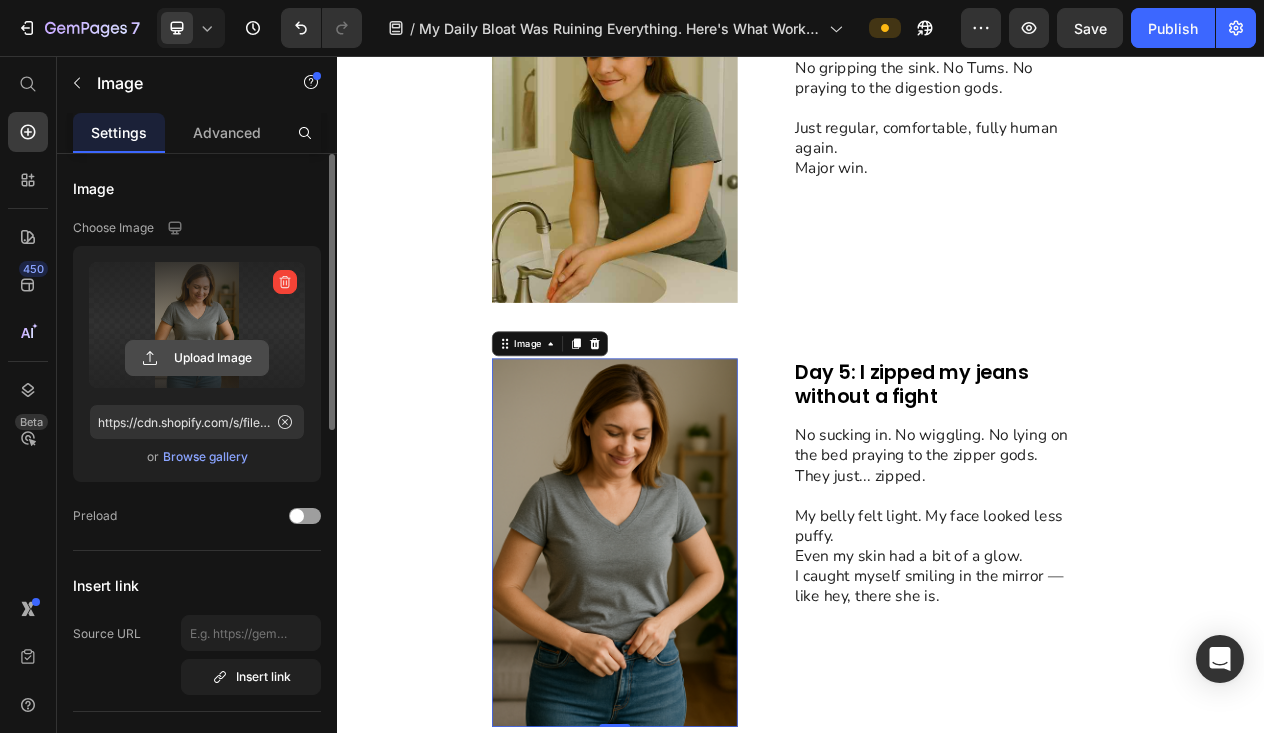 click 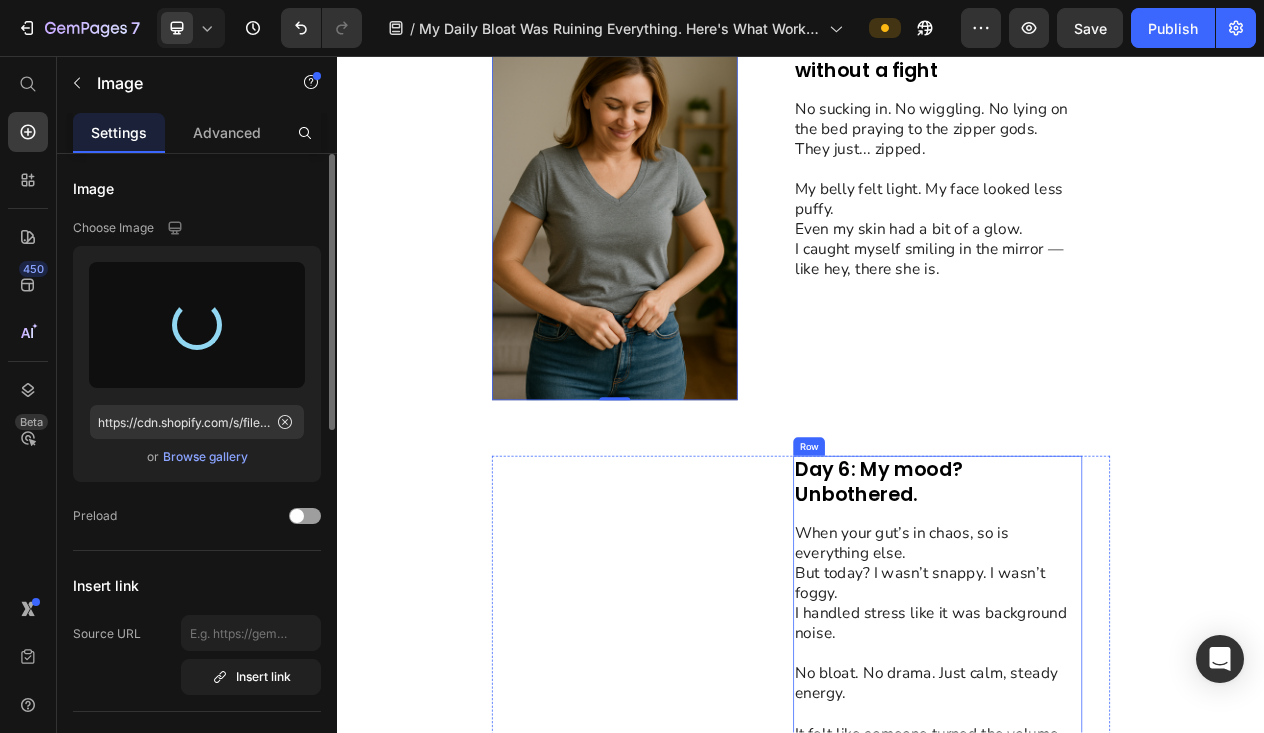 scroll, scrollTop: 4742, scrollLeft: 0, axis: vertical 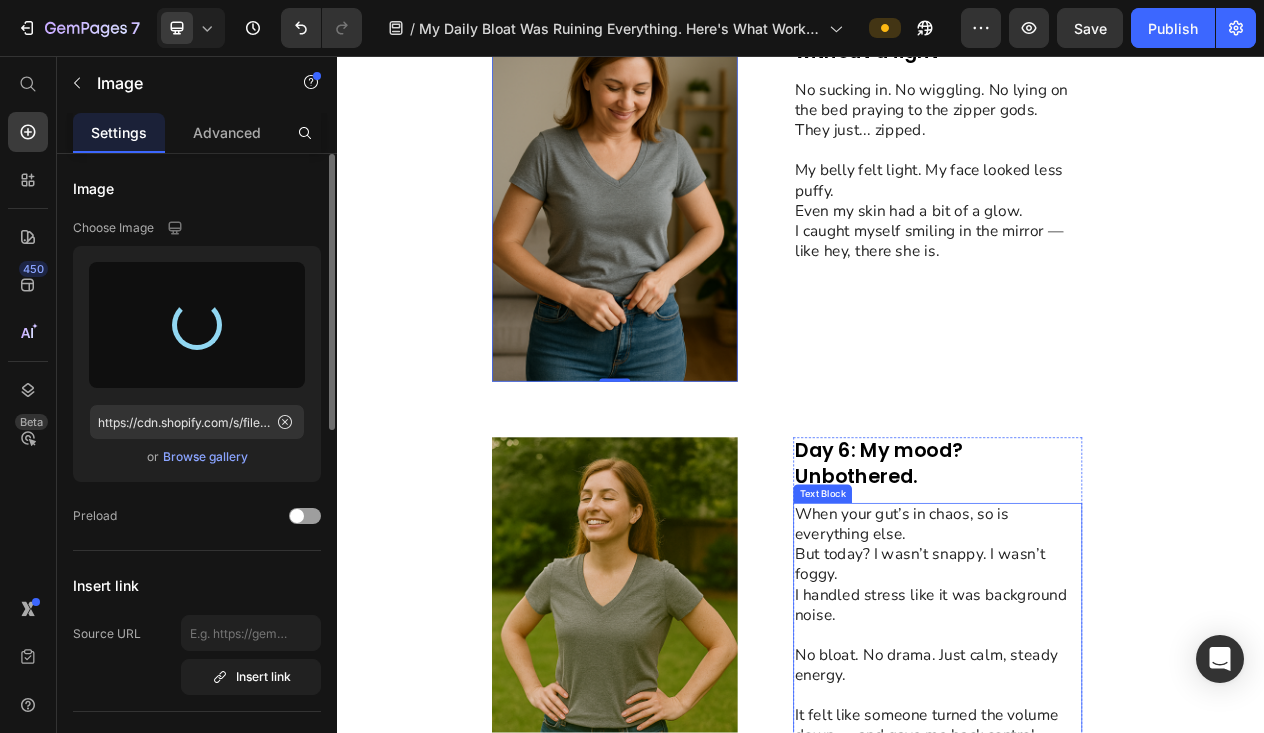 type on "https://cdn.shopify.com/s/files/1/0704/1443/4541/files/gempages_532379603528844190-8d9d6b0e-0436-4335-a563-83ef42161c28.jpg" 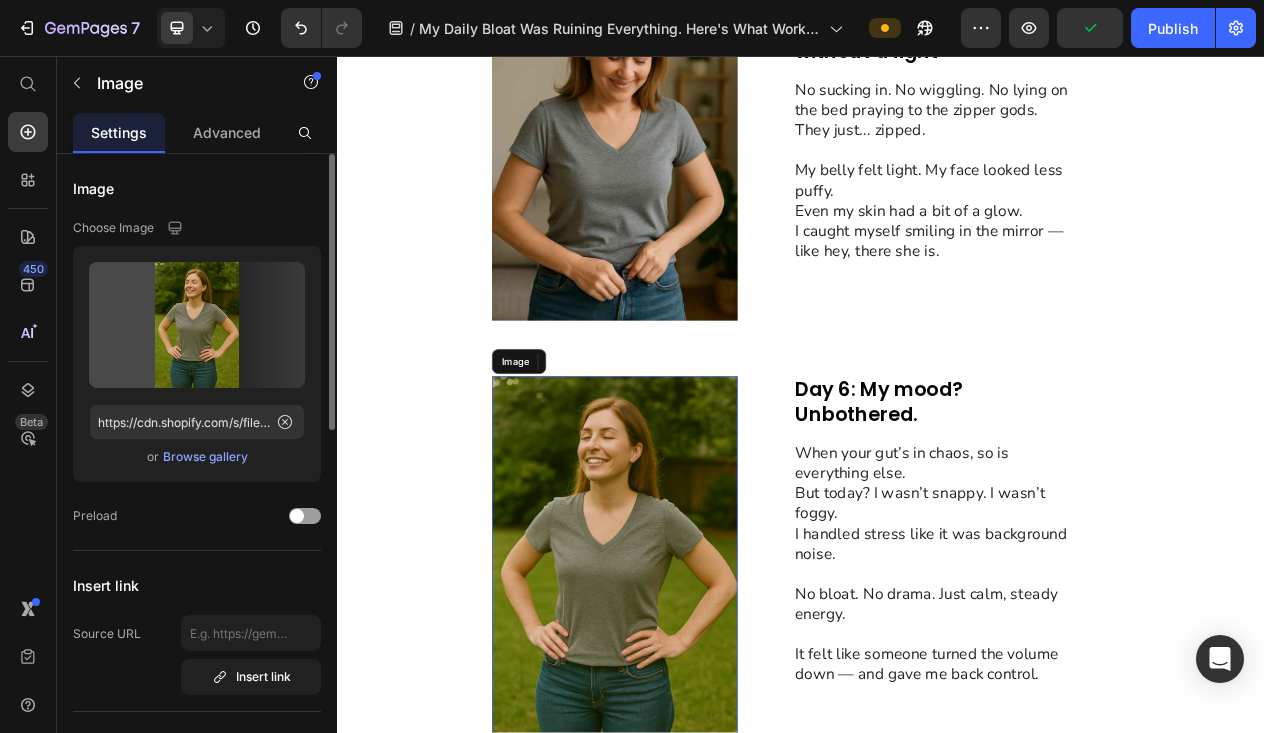 click at bounding box center [696, 709] 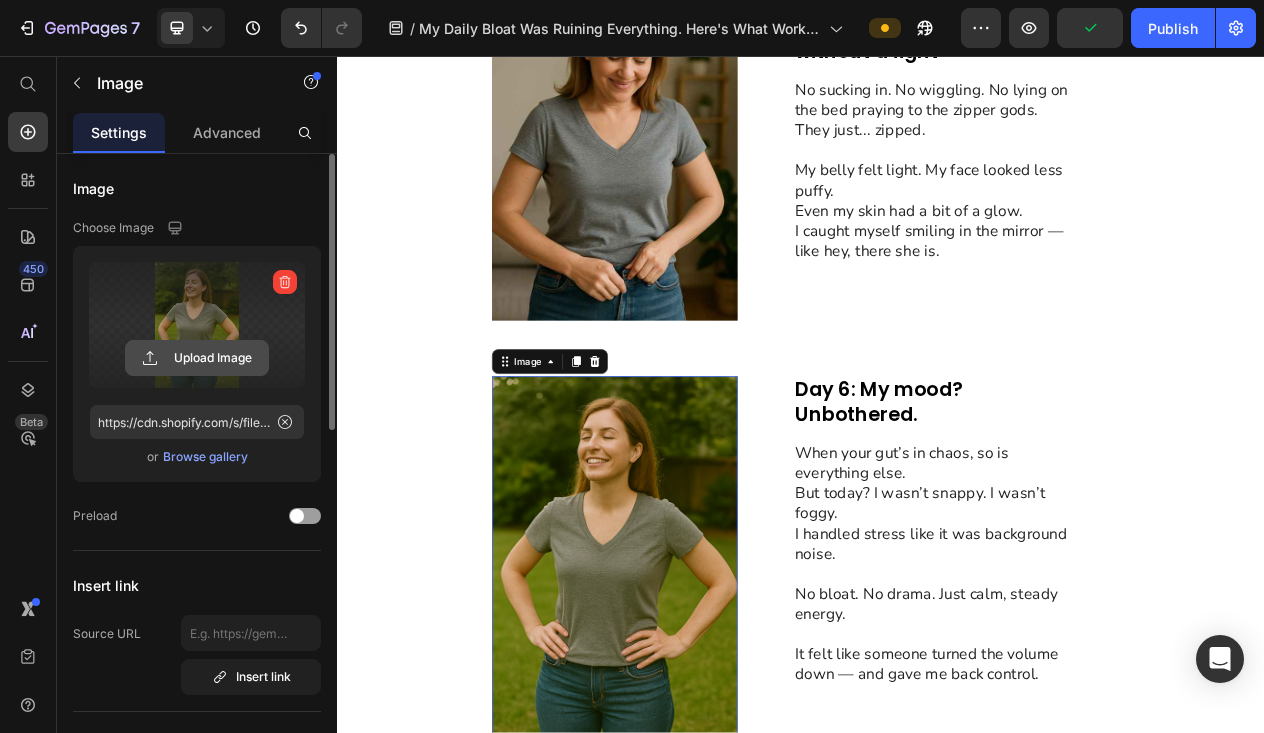 click 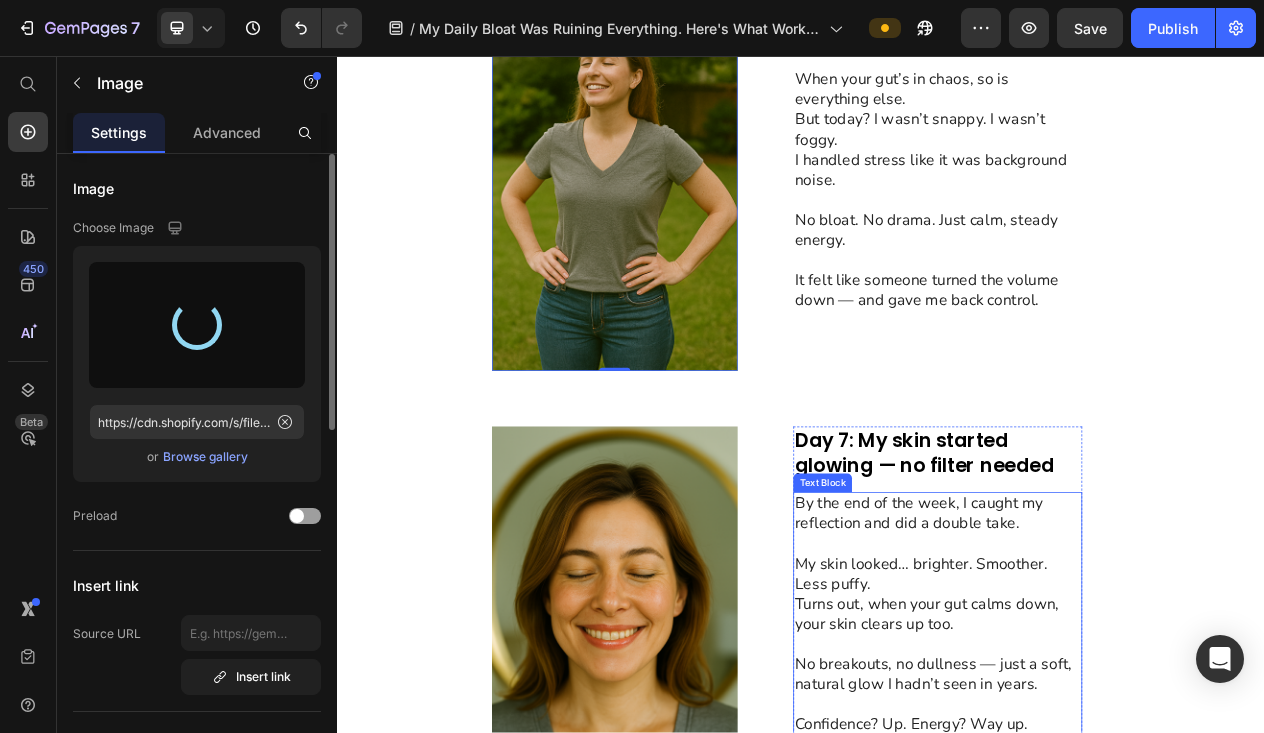type on "https://cdn.shopify.com/s/files/1/0704/1443/4541/files/gempages_532379603528844190-c31613b9-aba9-4188-b599-7986c7a97abf.jpg" 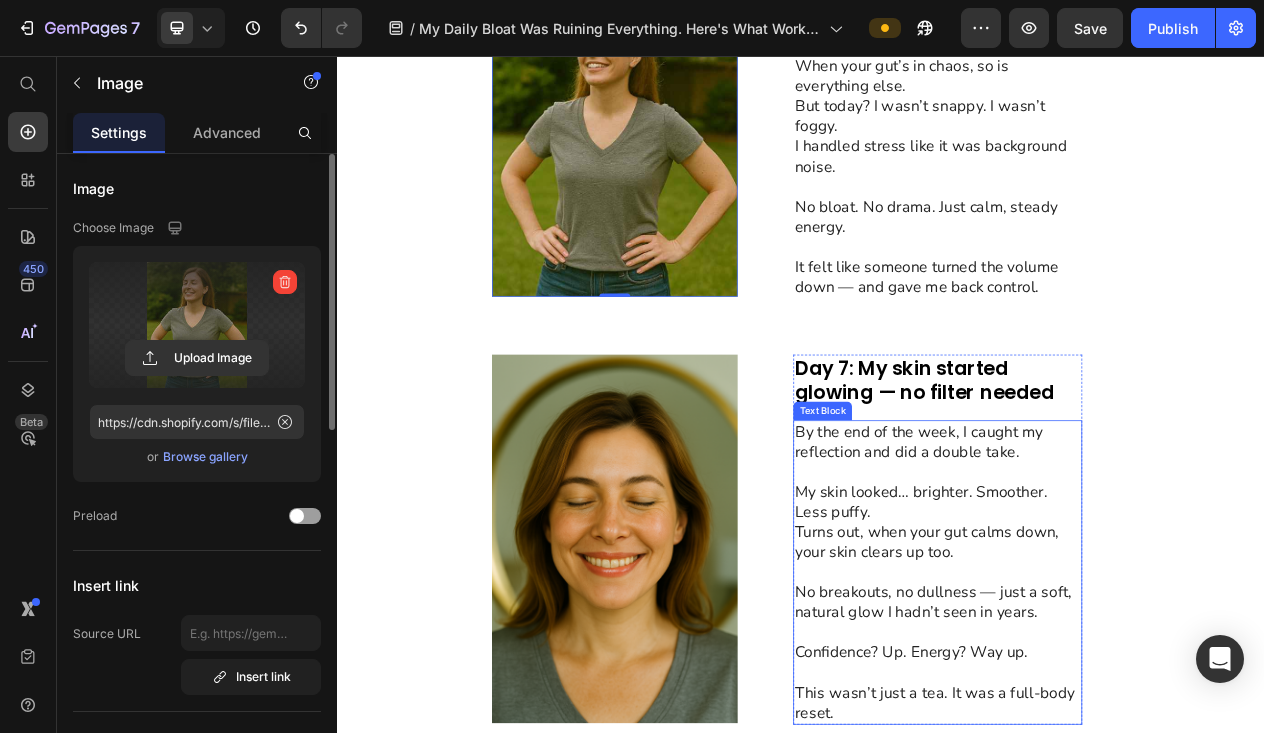 scroll, scrollTop: 5244, scrollLeft: 0, axis: vertical 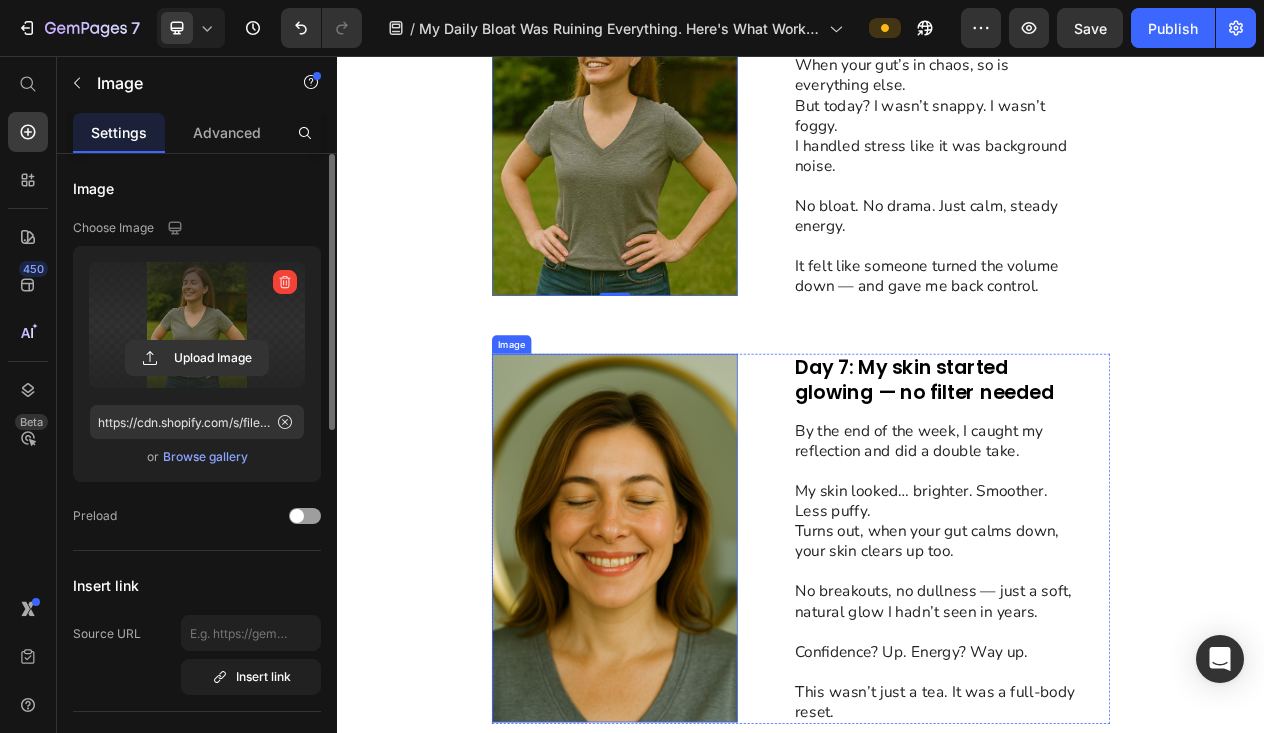click at bounding box center [696, 680] 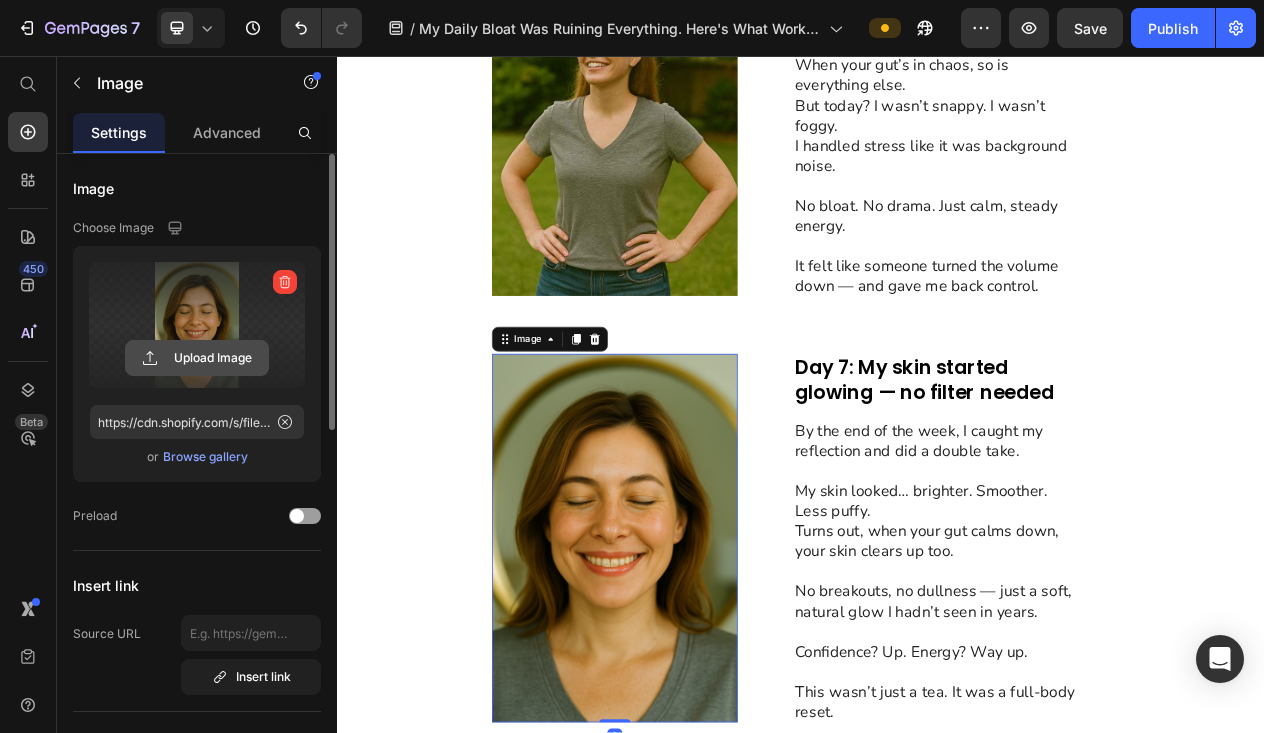 click 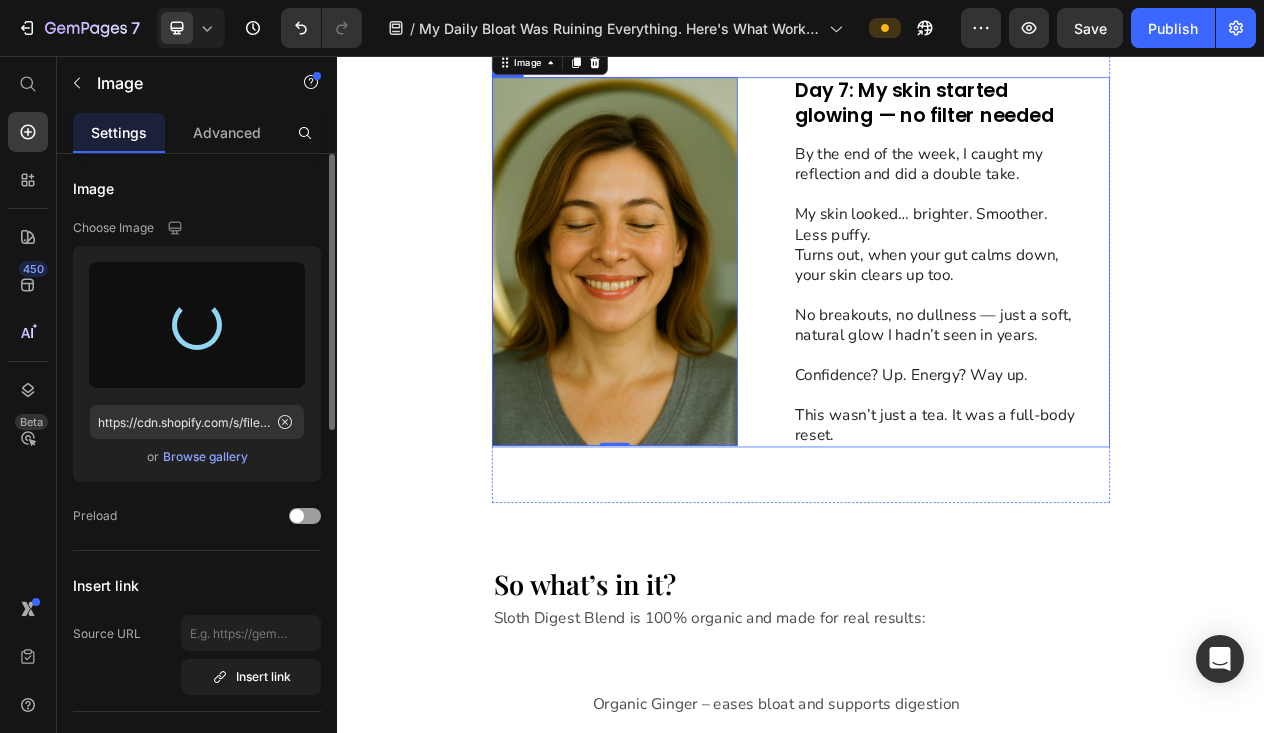 type on "https://cdn.shopify.com/s/files/1/0704/1443/4541/files/gempages_532379603528844190-fb1a4971-c846-4d44-9a39-a4acb2e9c0dd.jpg" 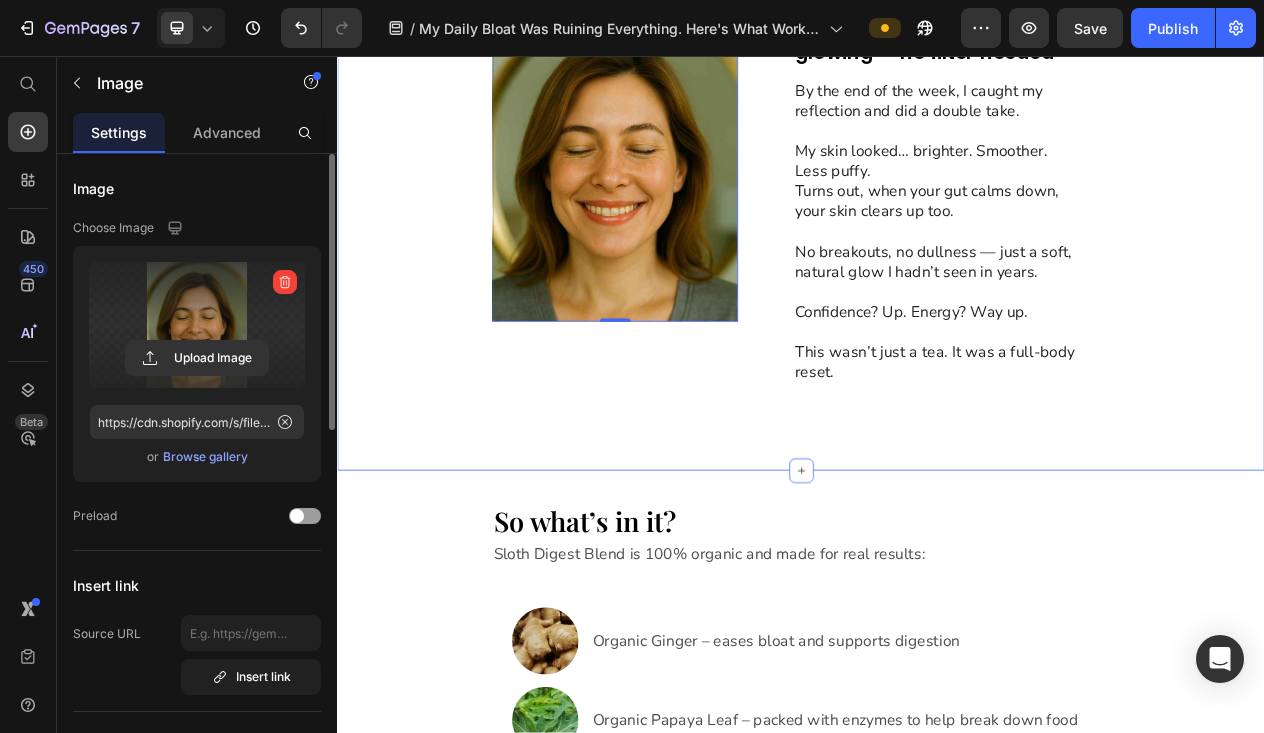scroll, scrollTop: 6165, scrollLeft: 0, axis: vertical 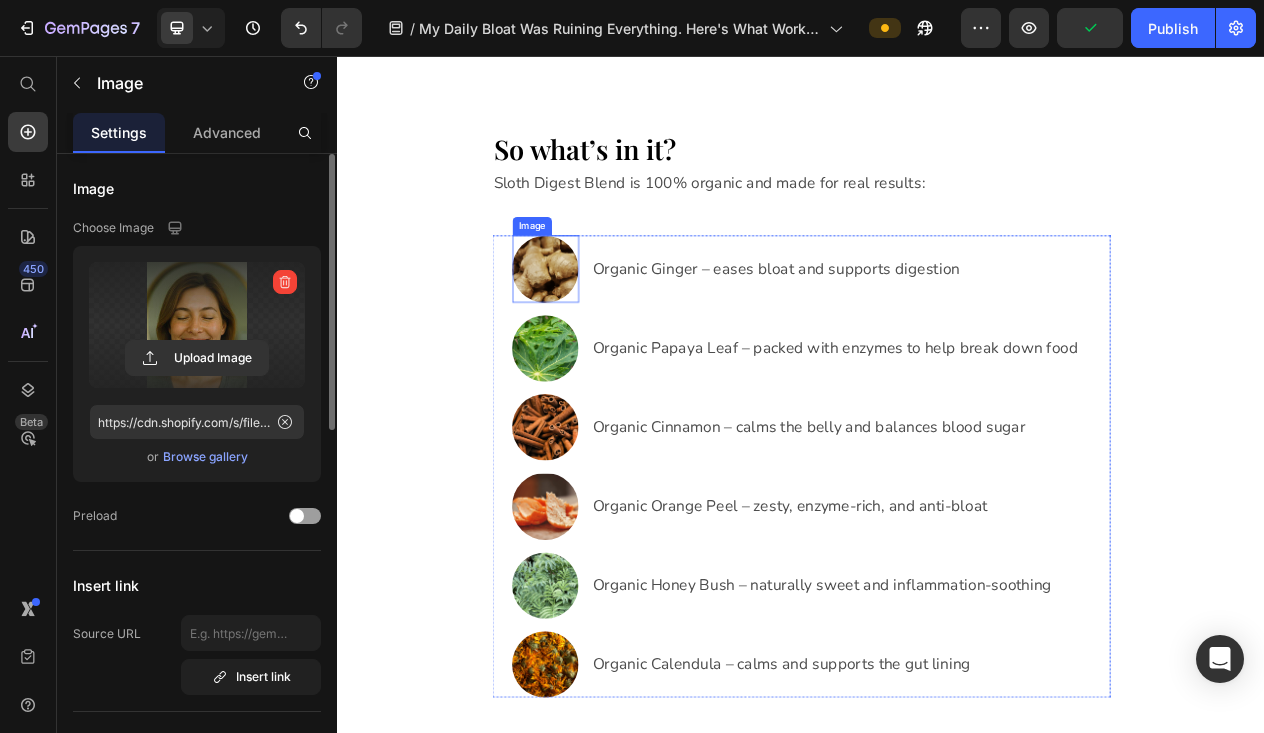click at bounding box center (606, 332) 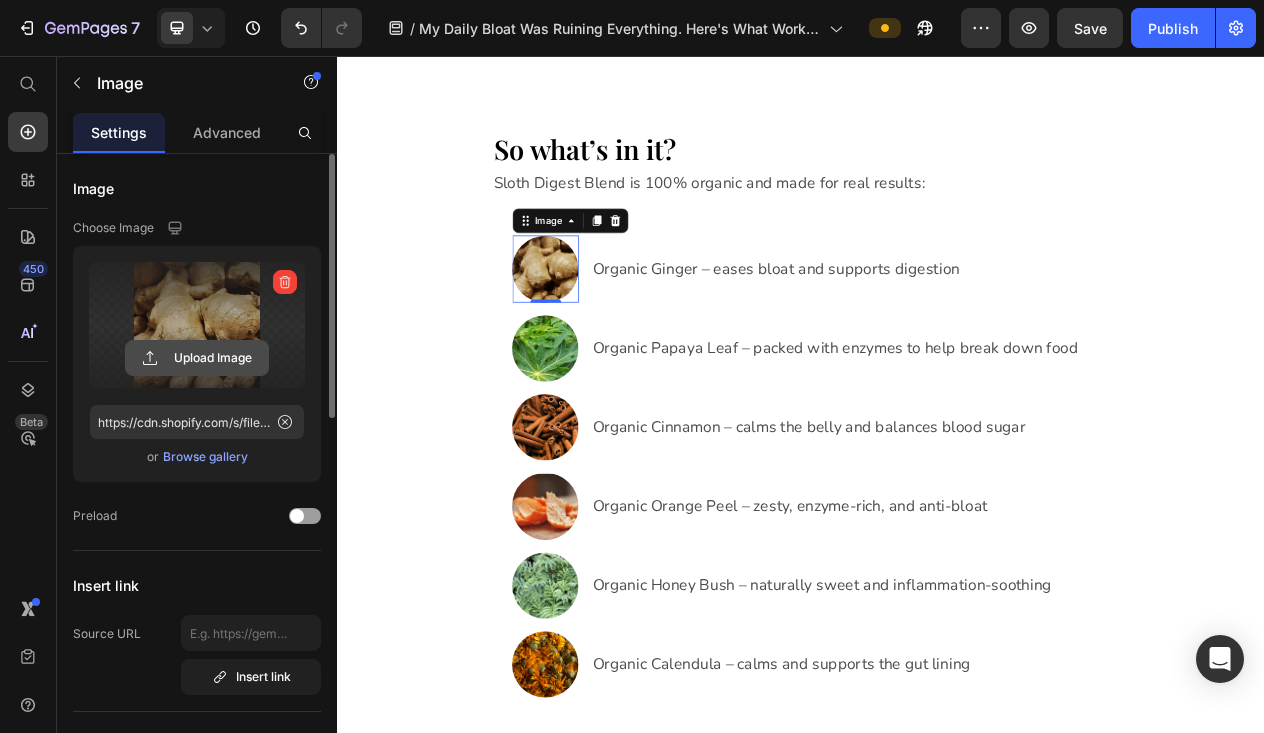 click 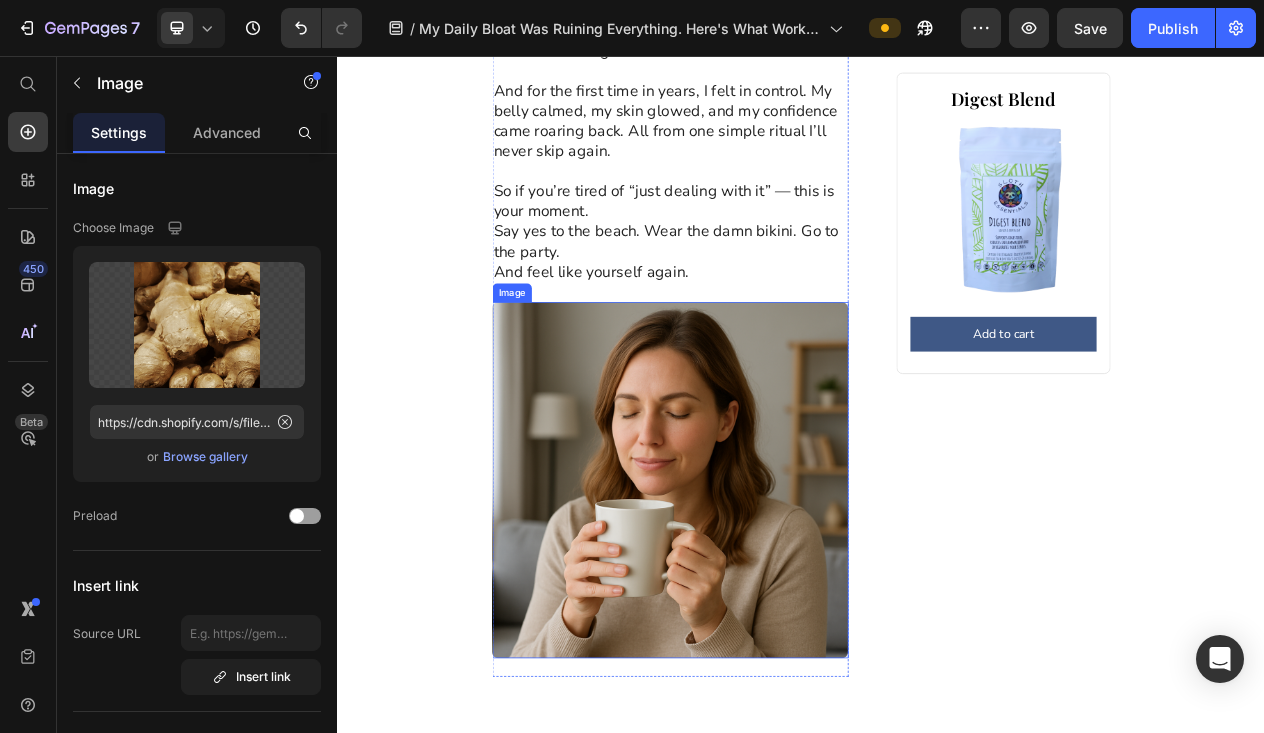 scroll, scrollTop: 7535, scrollLeft: 0, axis: vertical 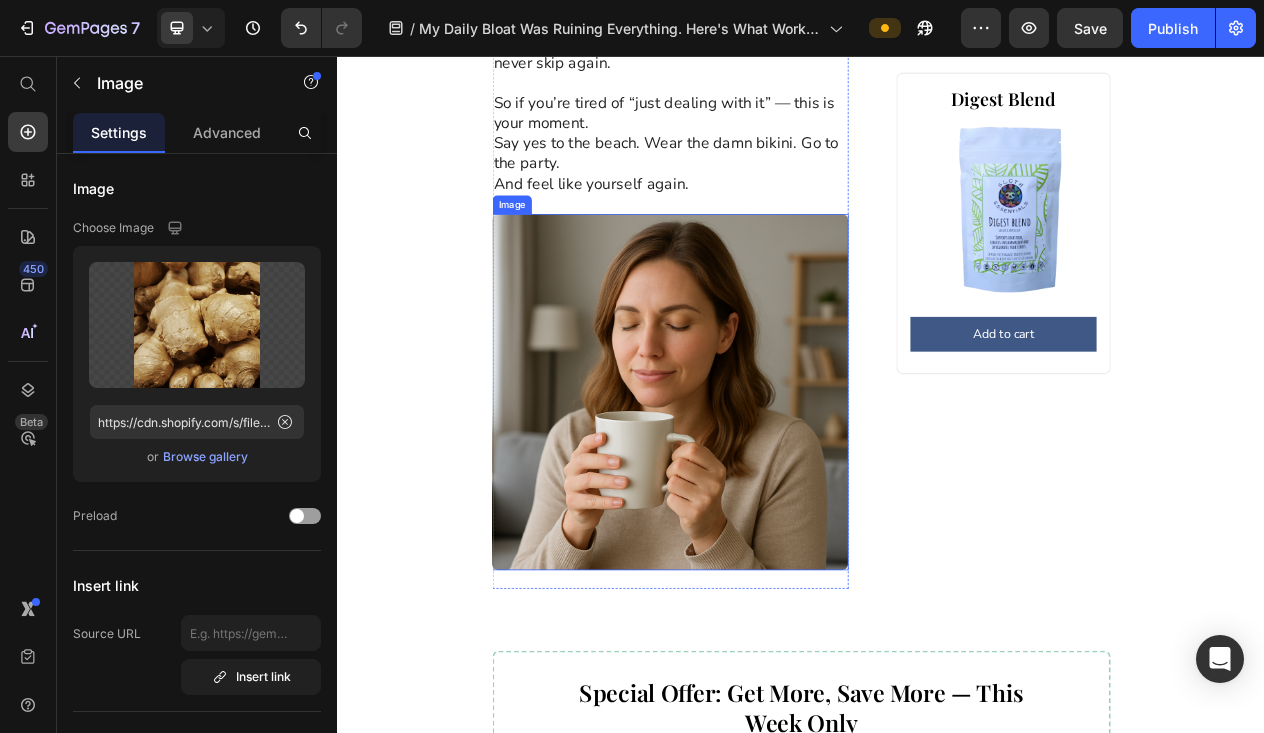 click at bounding box center [767, 491] 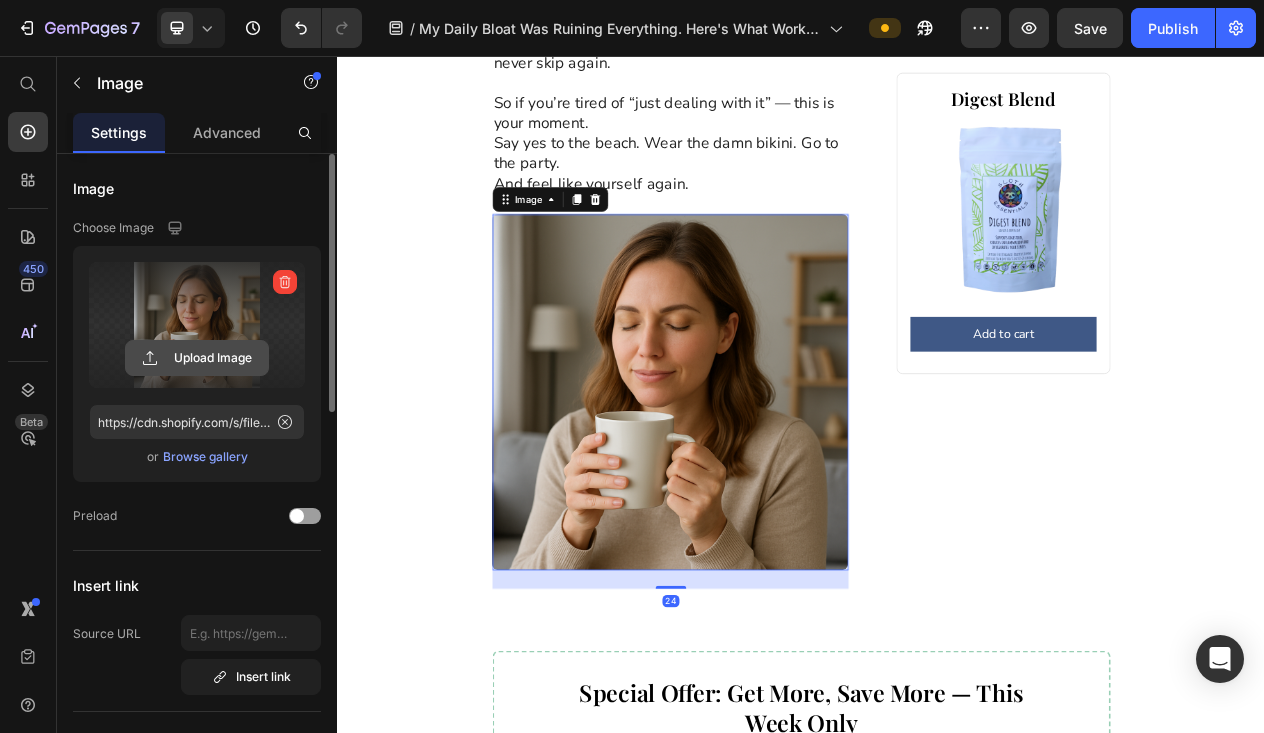 click 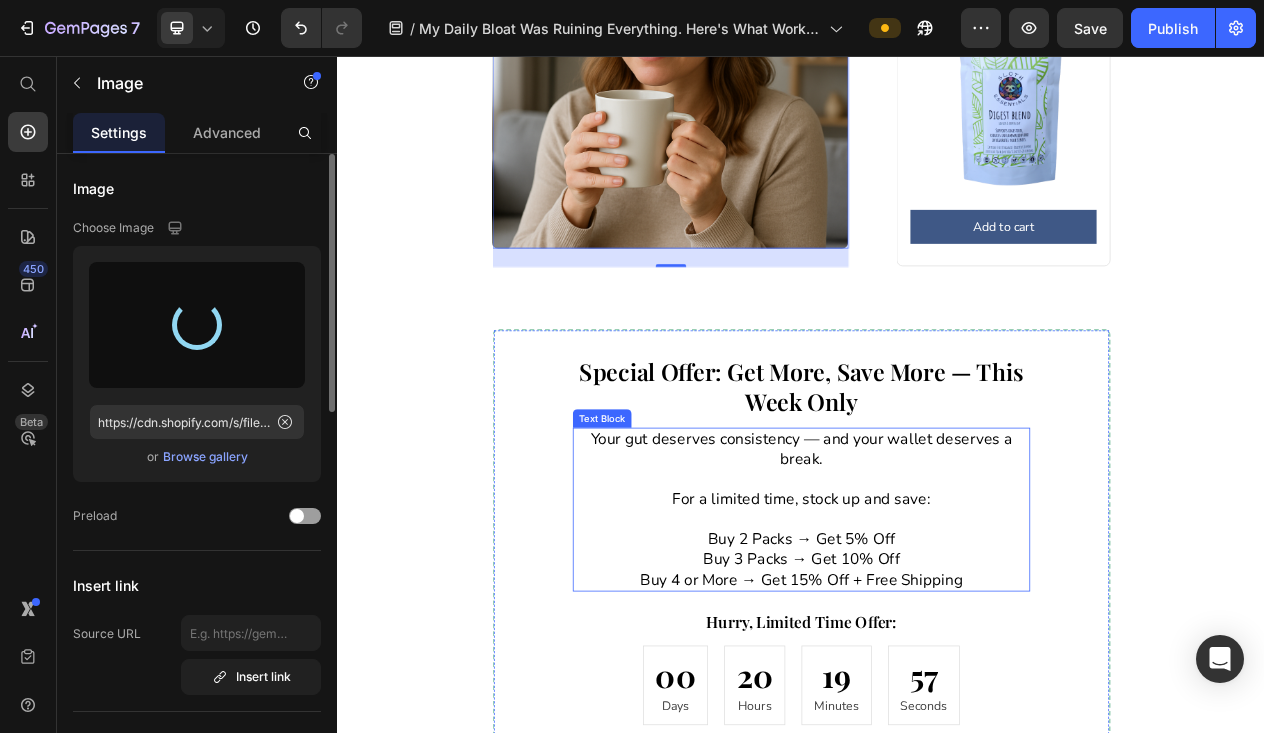 type on "https://cdn.shopify.com/s/files/1/0704/1443/4541/files/gempages_532379603528844190-213dd7c0-038f-4f82-a020-55c4b2b8a74a.jpg" 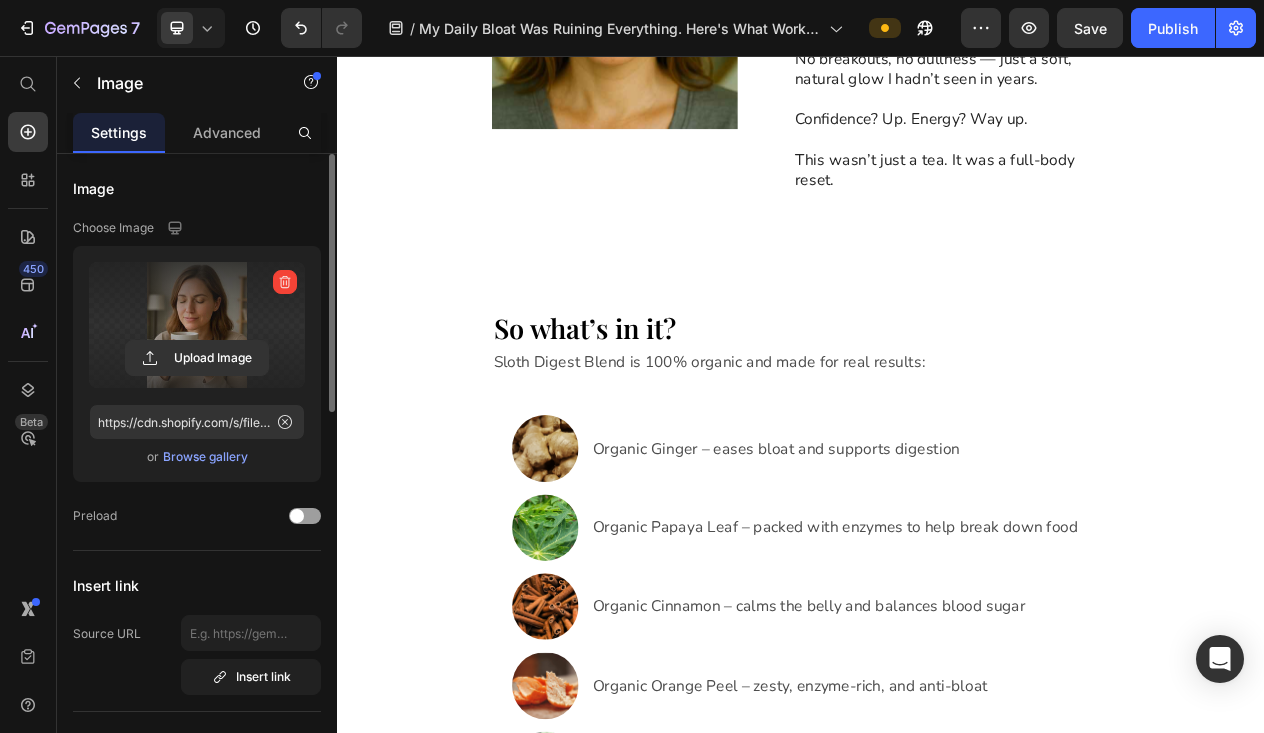 scroll, scrollTop: 5930, scrollLeft: 0, axis: vertical 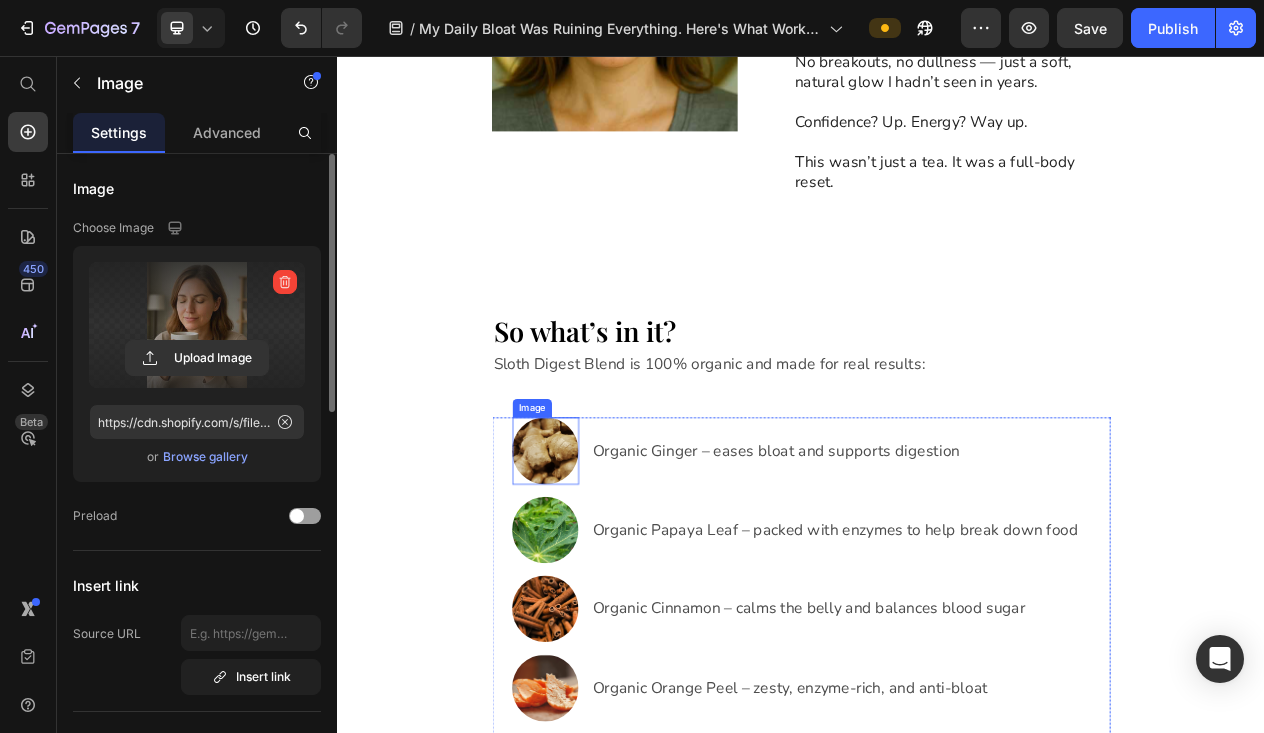click at bounding box center [606, 567] 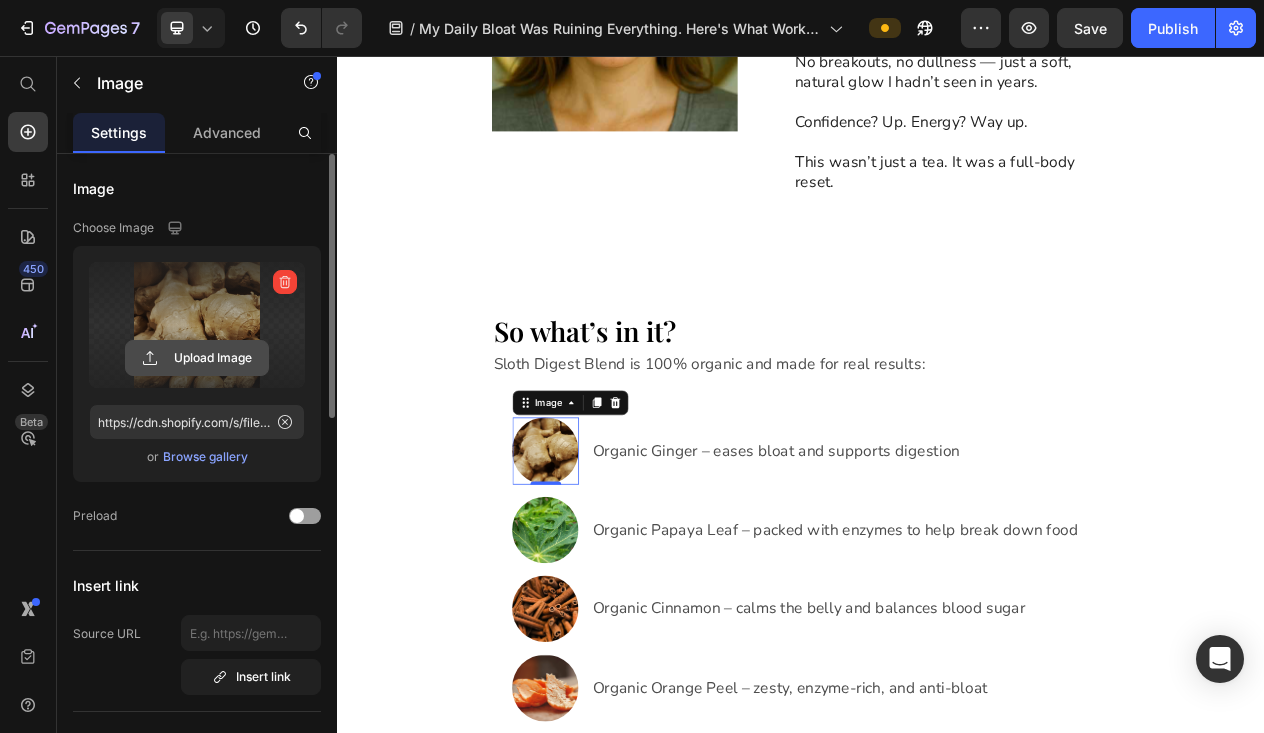 click 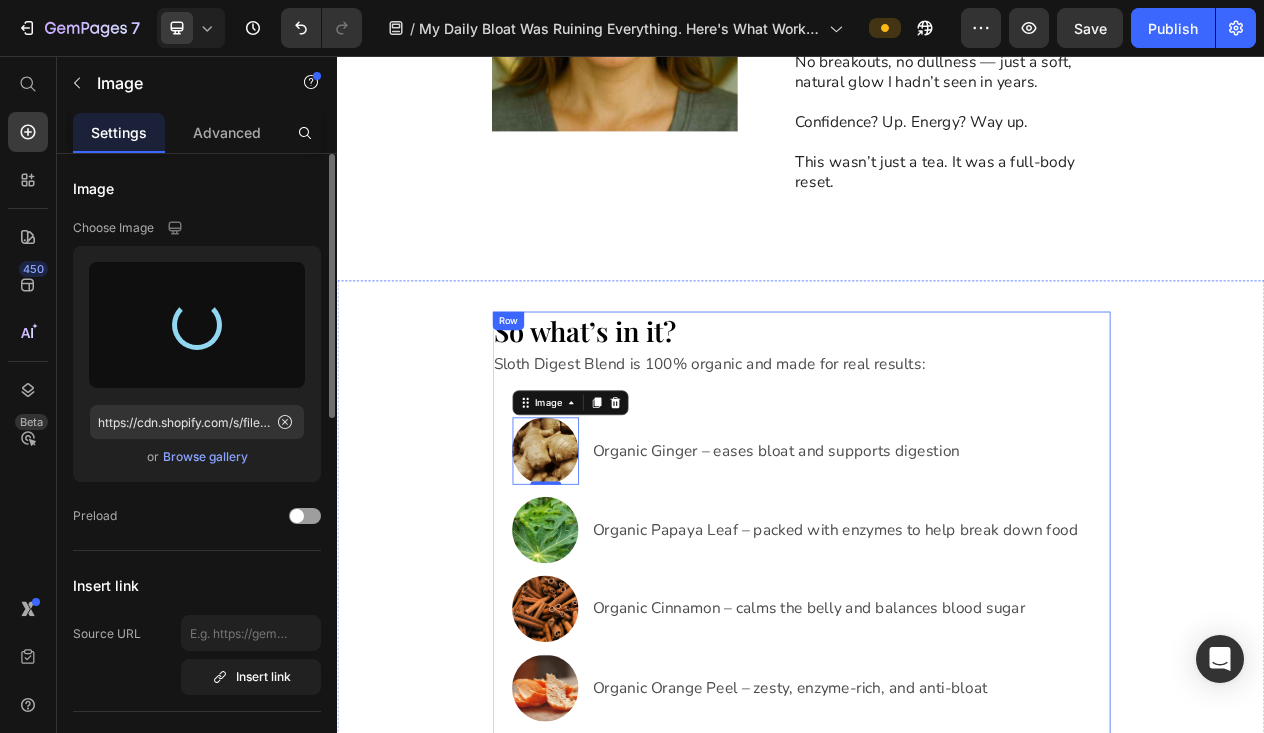 type on "https://cdn.shopify.com/s/files/1/0704/1443/4541/files/gempages_532379603528844190-7e33a272-d684-4e35-bf49-015f00a49edf.jpg" 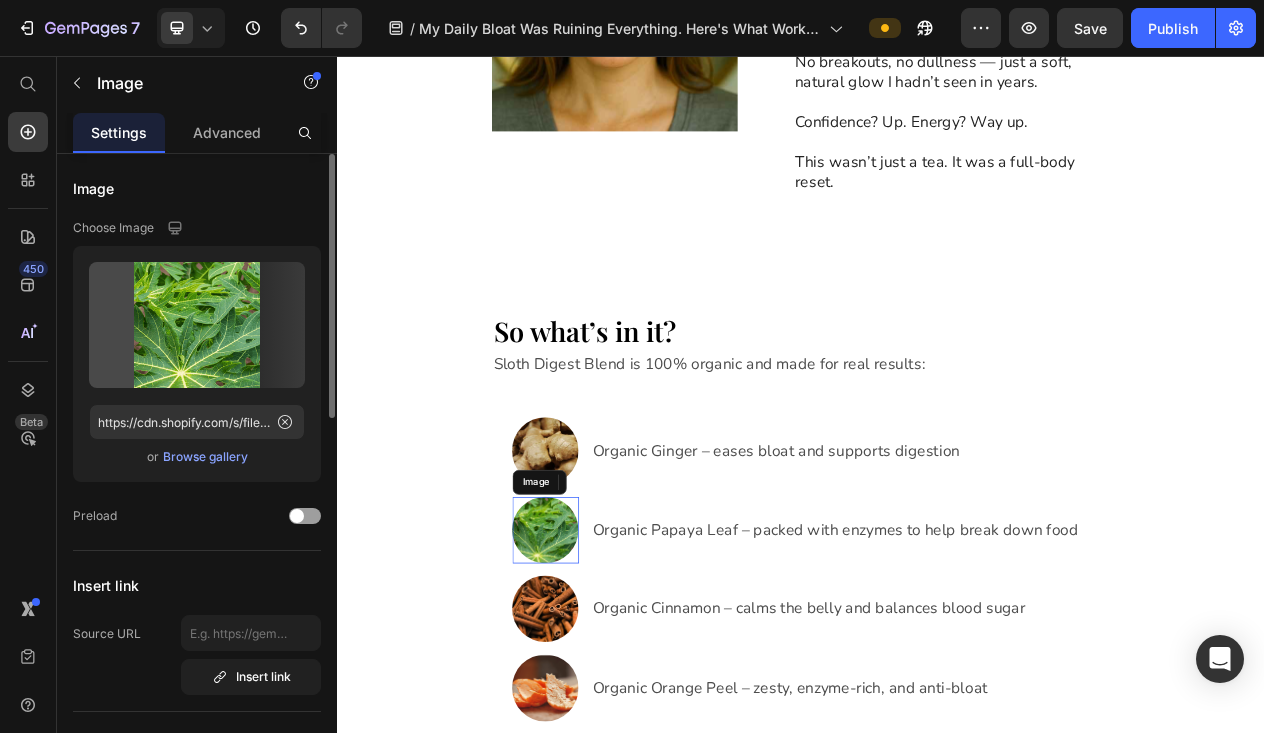 click at bounding box center (606, 670) 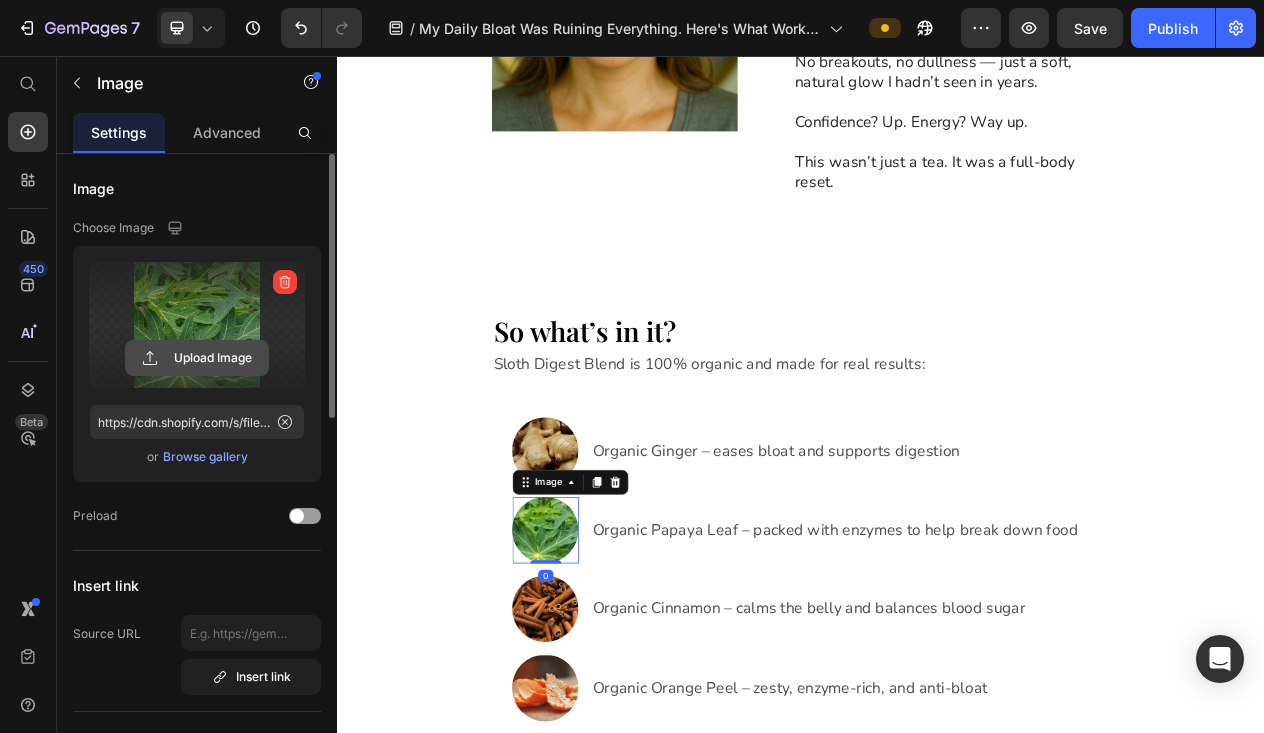 click 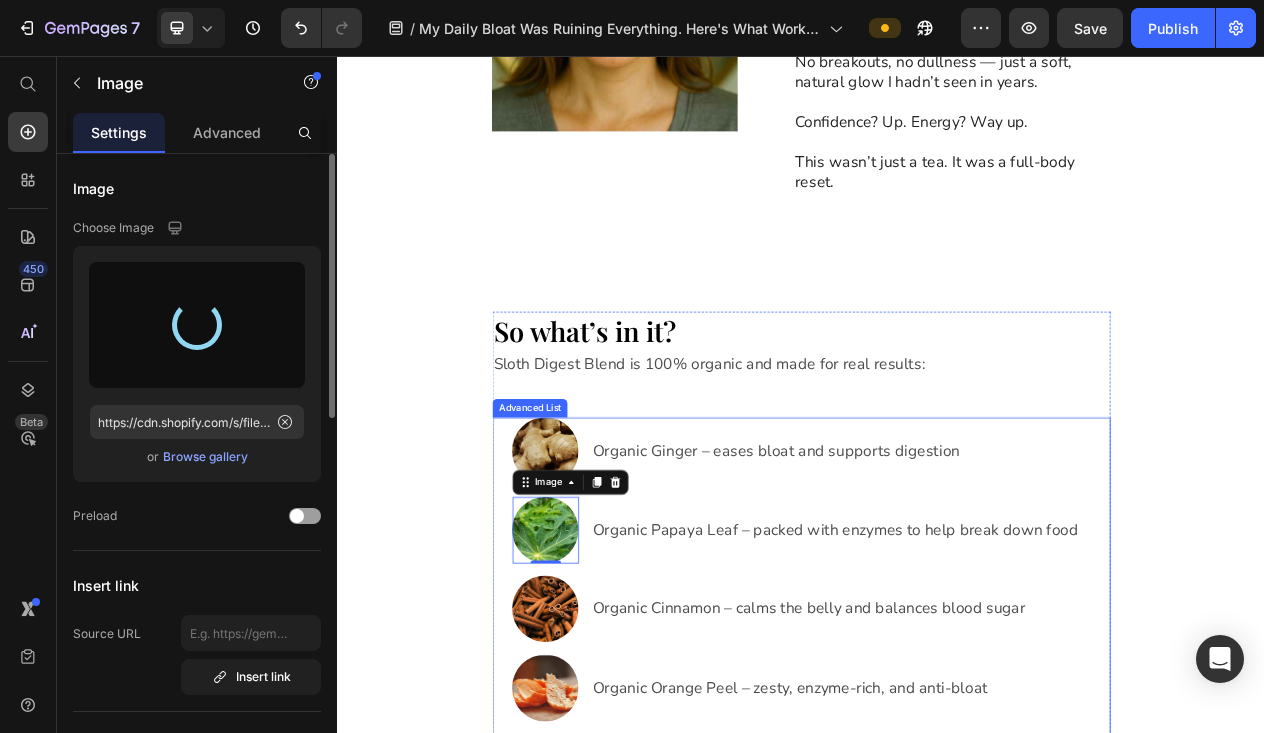 type on "https://cdn.shopify.com/s/files/1/0704/1443/4541/files/gempages_532379603528844190-6059319a-495e-4dd3-b639-50ef2d195ae2.jpg" 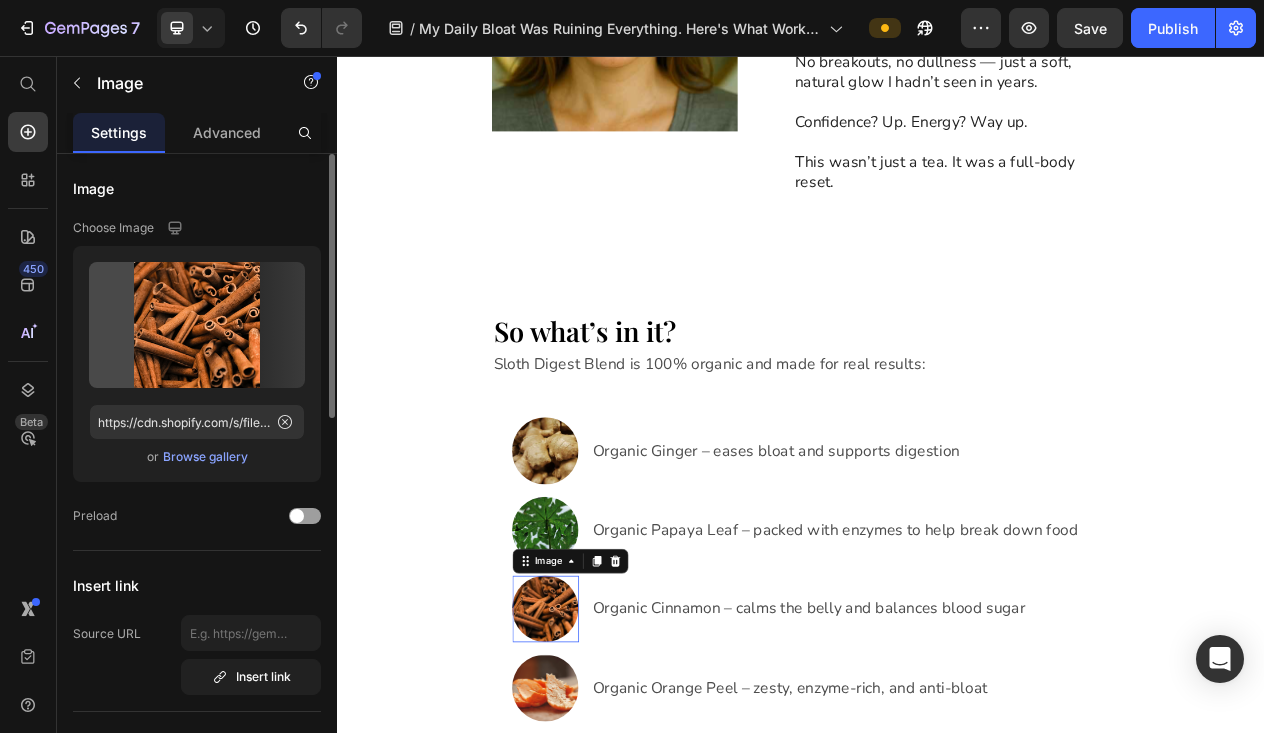 click at bounding box center (606, 772) 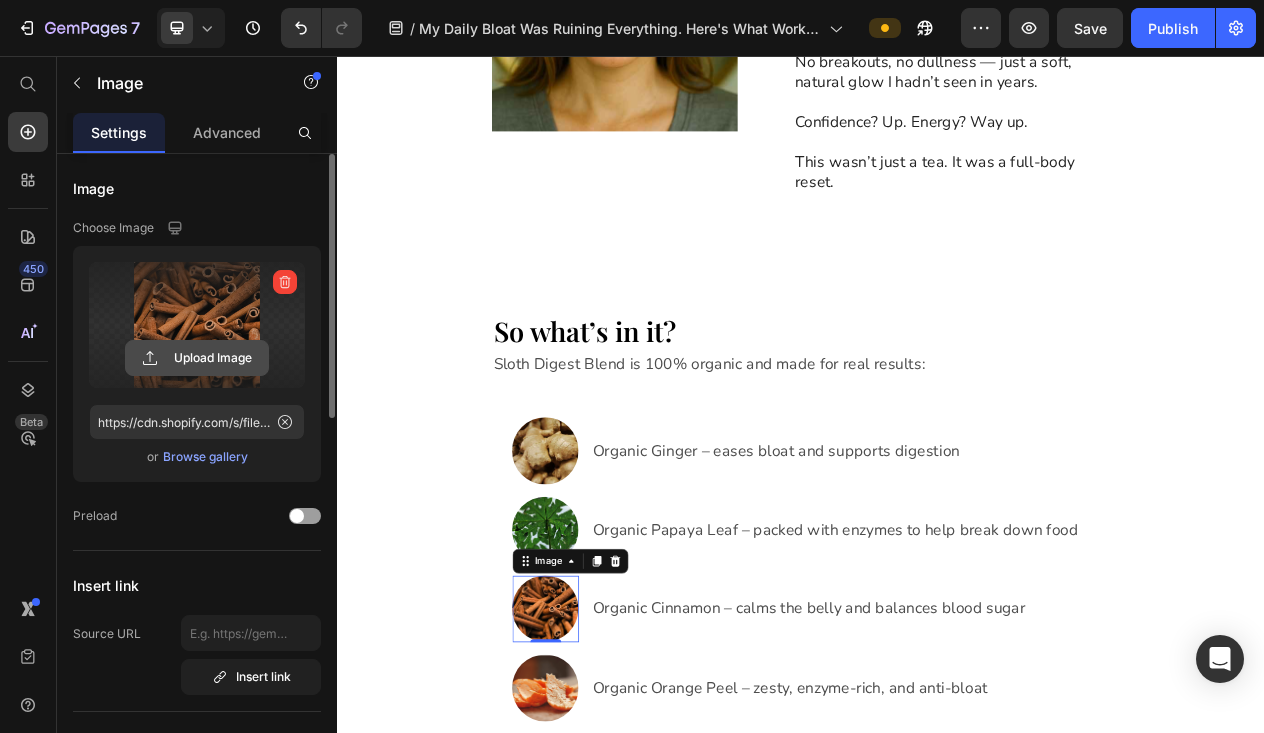 click 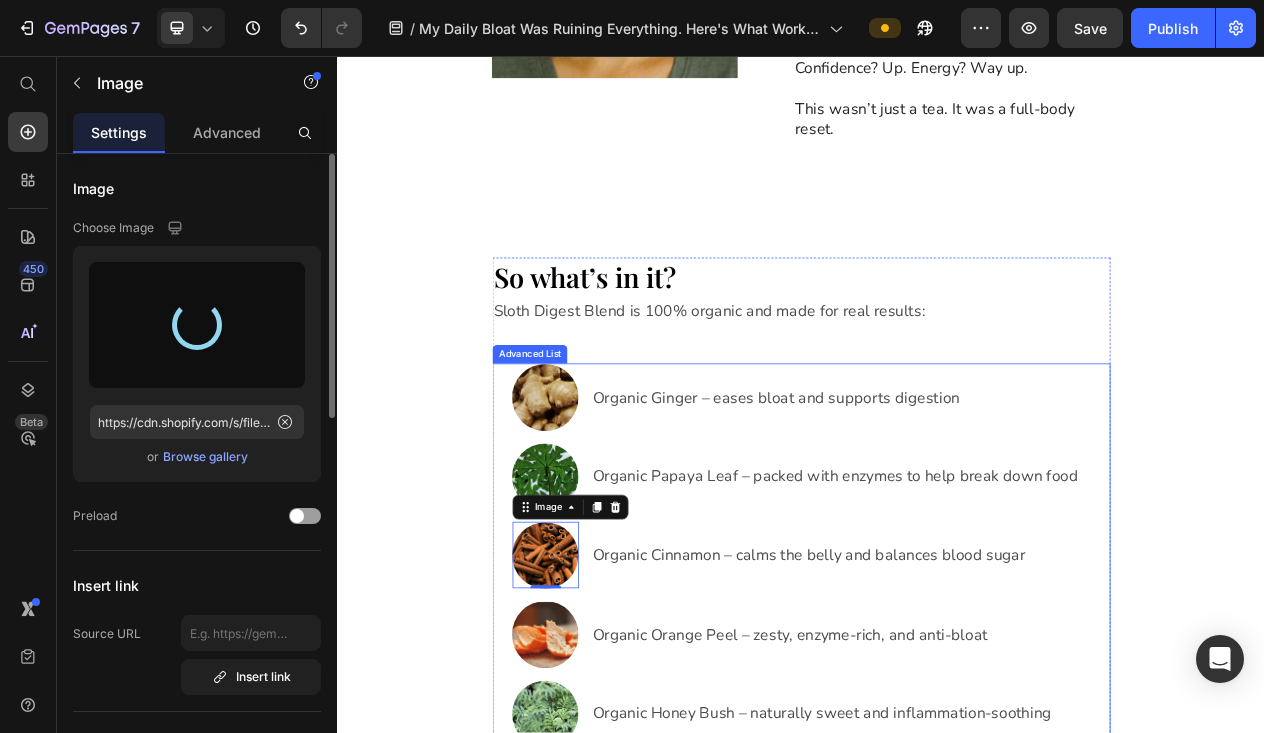 scroll, scrollTop: 6007, scrollLeft: 0, axis: vertical 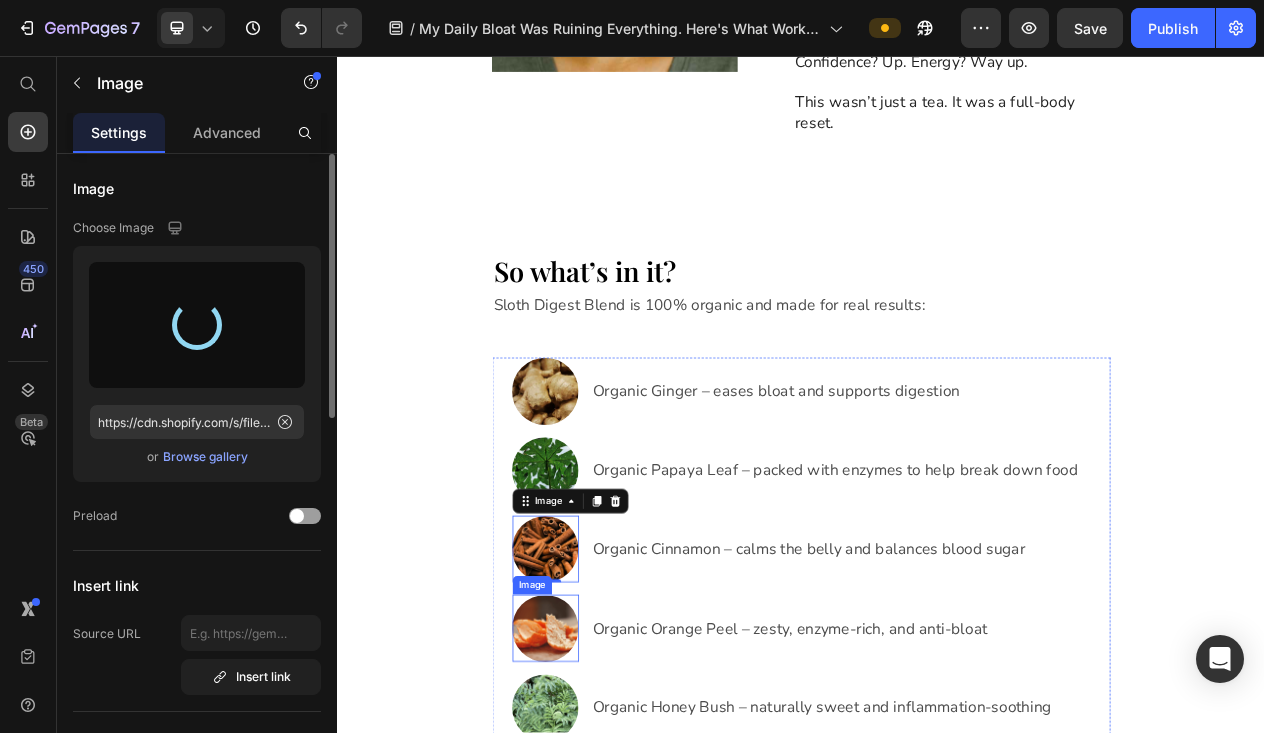 type on "https://cdn.shopify.com/s/files/1/0704/1443/4541/files/gempages_532379603528844190-f7424acd-49ff-4c64-8a96-08bb93093d14.jpg" 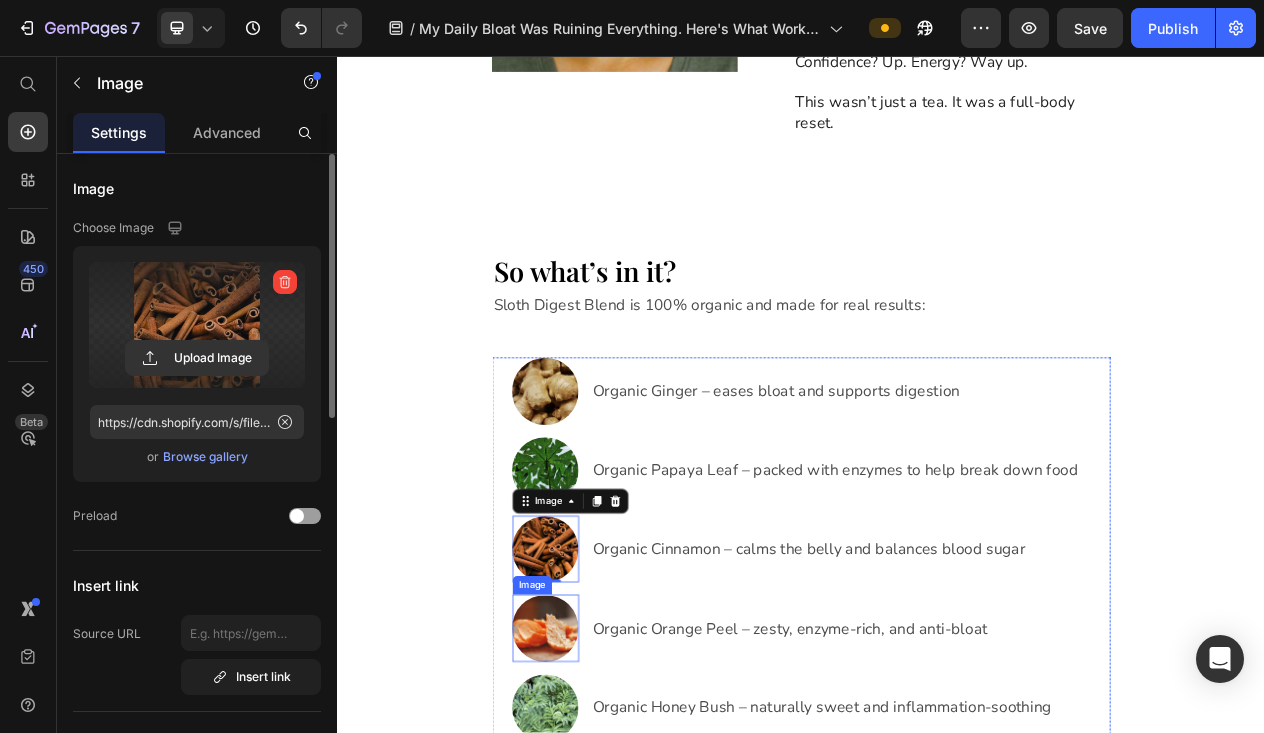 click at bounding box center (606, 797) 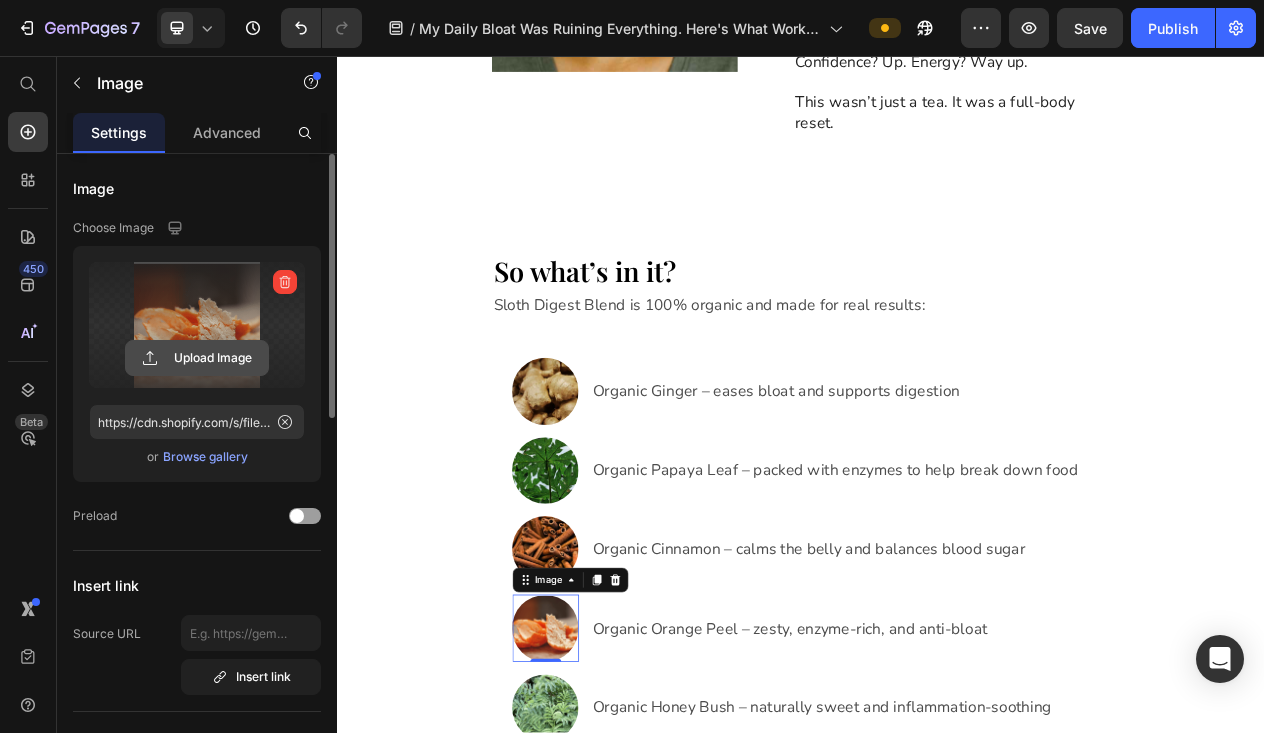 click 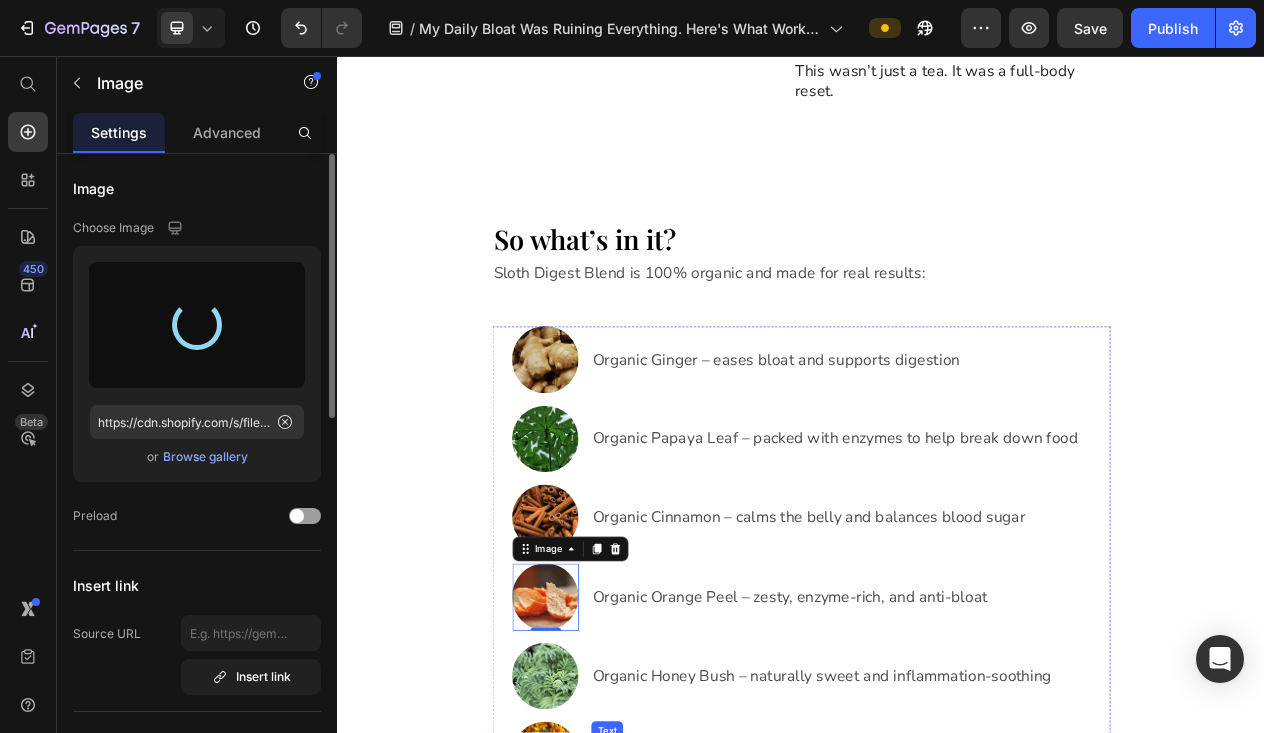 scroll, scrollTop: 6071, scrollLeft: 0, axis: vertical 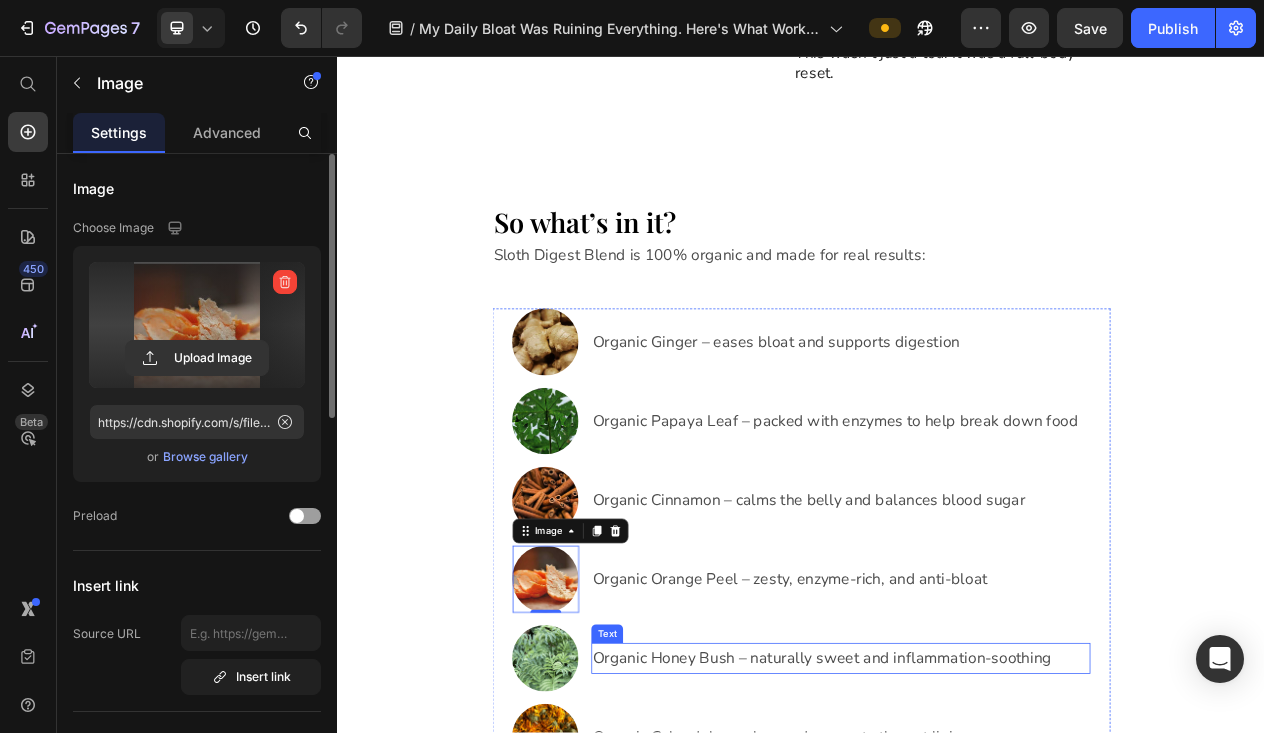 type on "https://cdn.shopify.com/s/files/1/0704/1443/4541/files/gempages_532379603528844190-7b2f7a47-c363-48f7-8222-bb439bd00051.jpg" 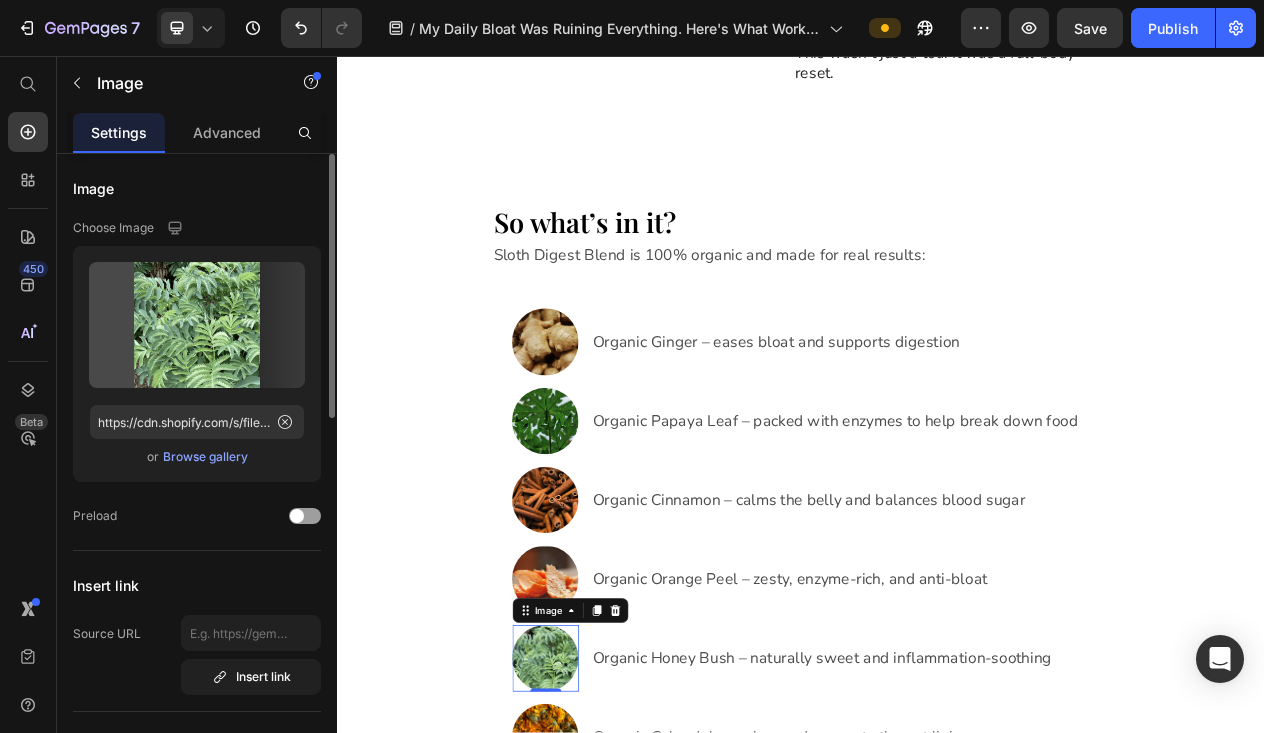 click at bounding box center [606, 836] 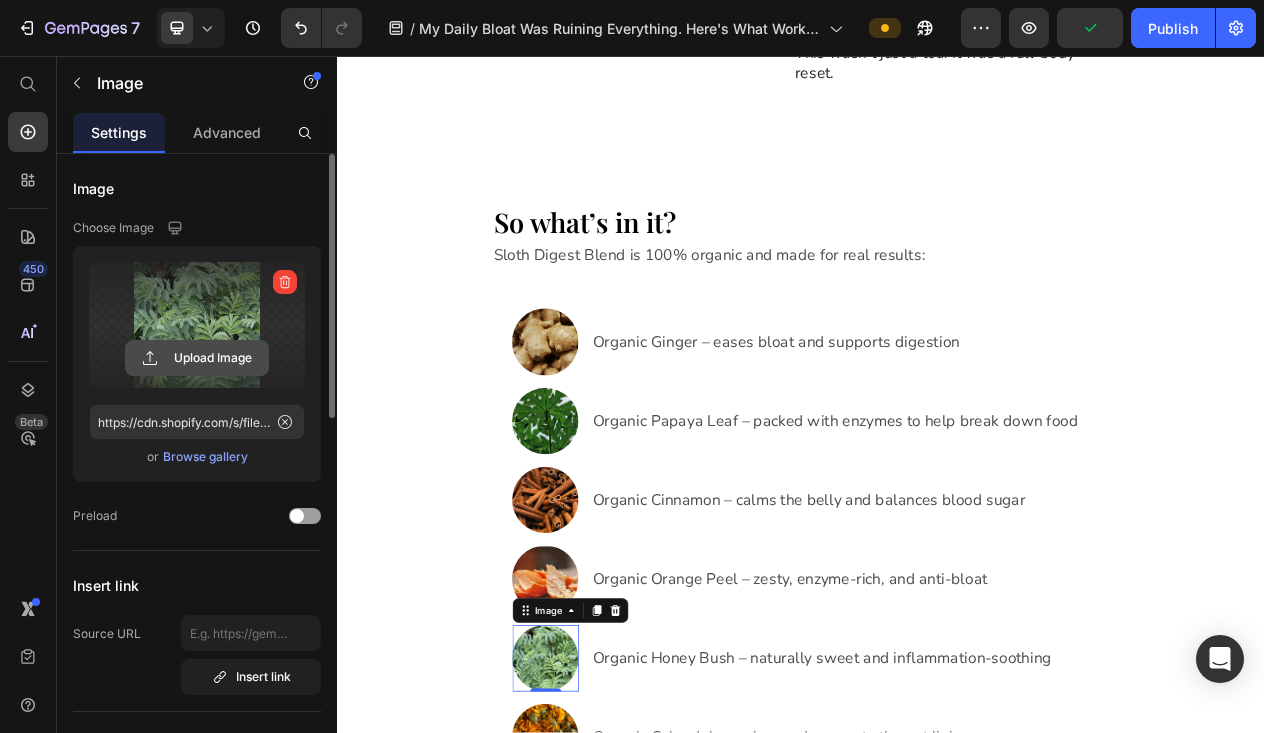 click 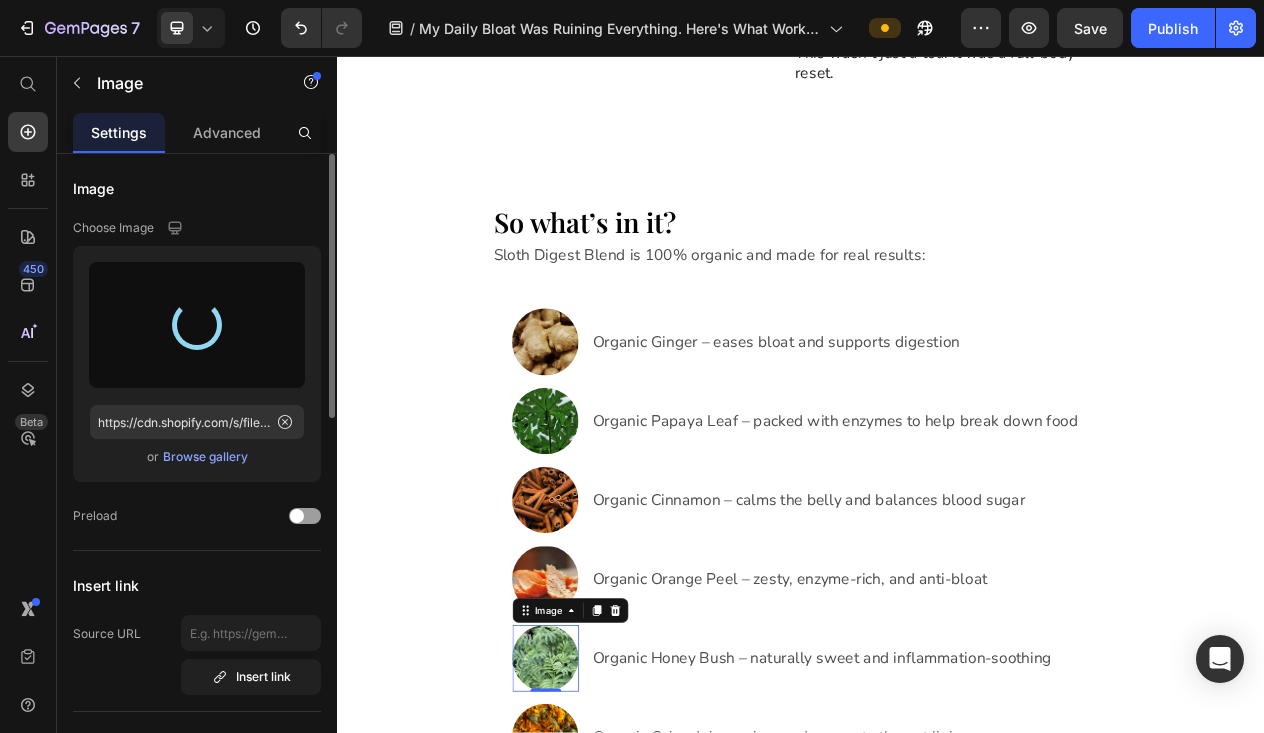 type on "https://cdn.shopify.com/s/files/1/0704/1443/4541/files/gempages_532379603528844190-9fecf10a-09bc-4b20-8e14-e3d79f4261e8.jpg" 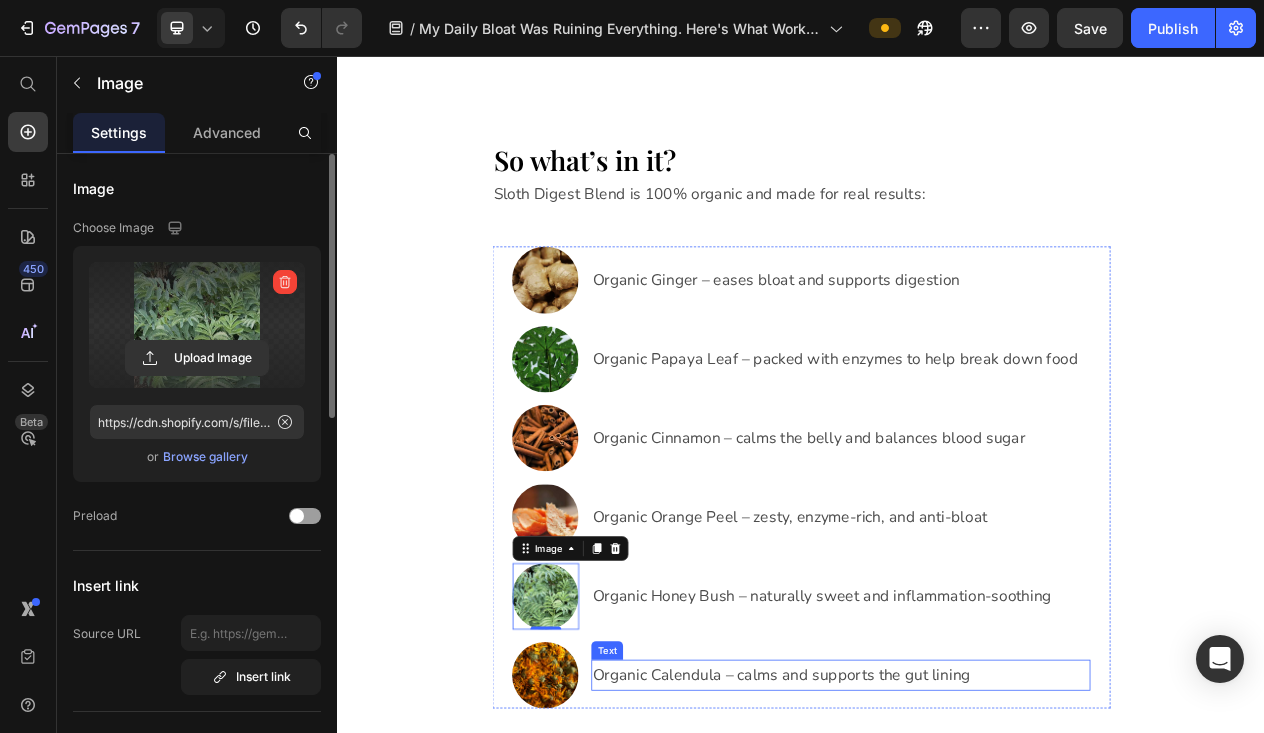 scroll, scrollTop: 6153, scrollLeft: 0, axis: vertical 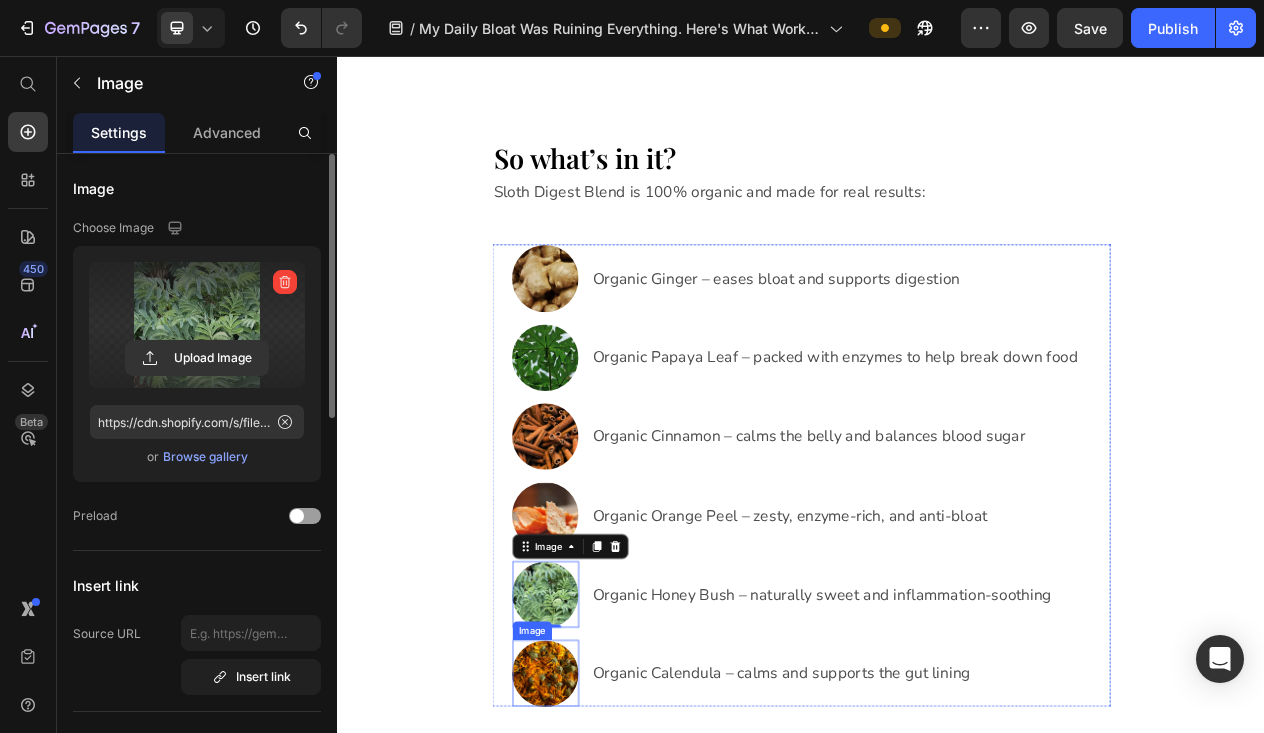 click at bounding box center [606, 856] 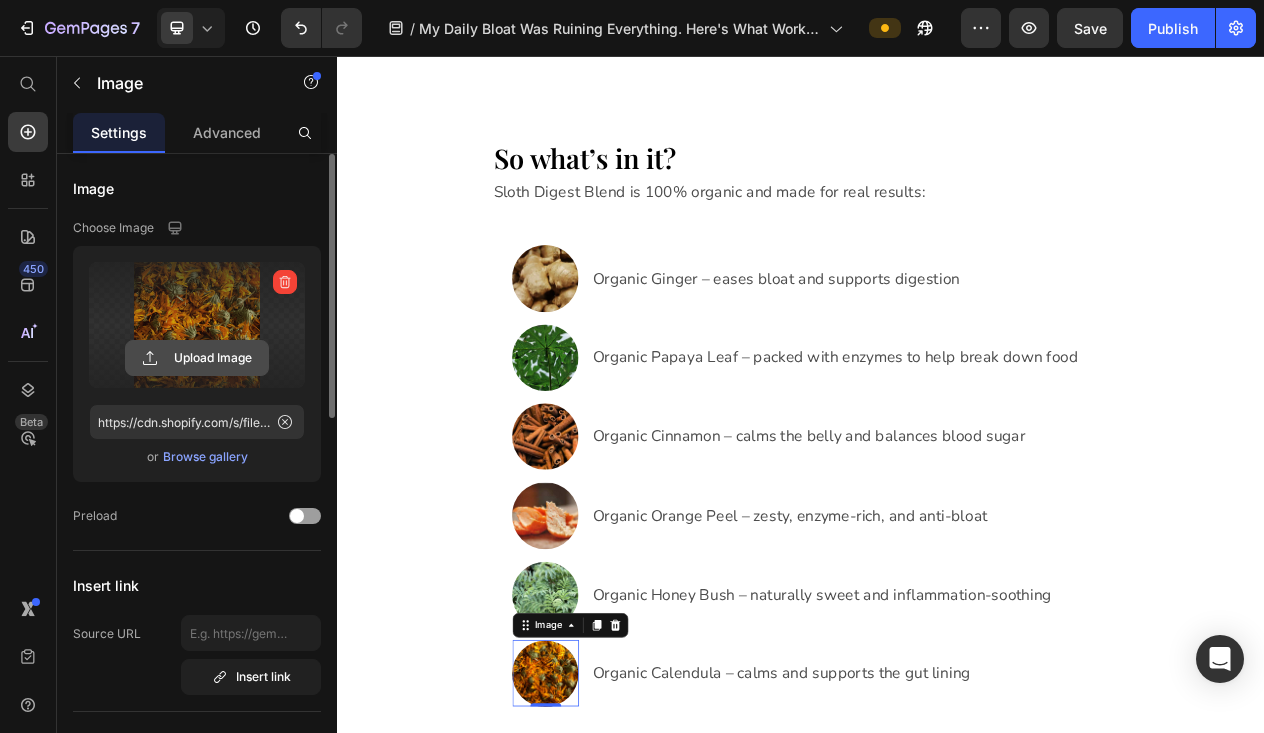 click 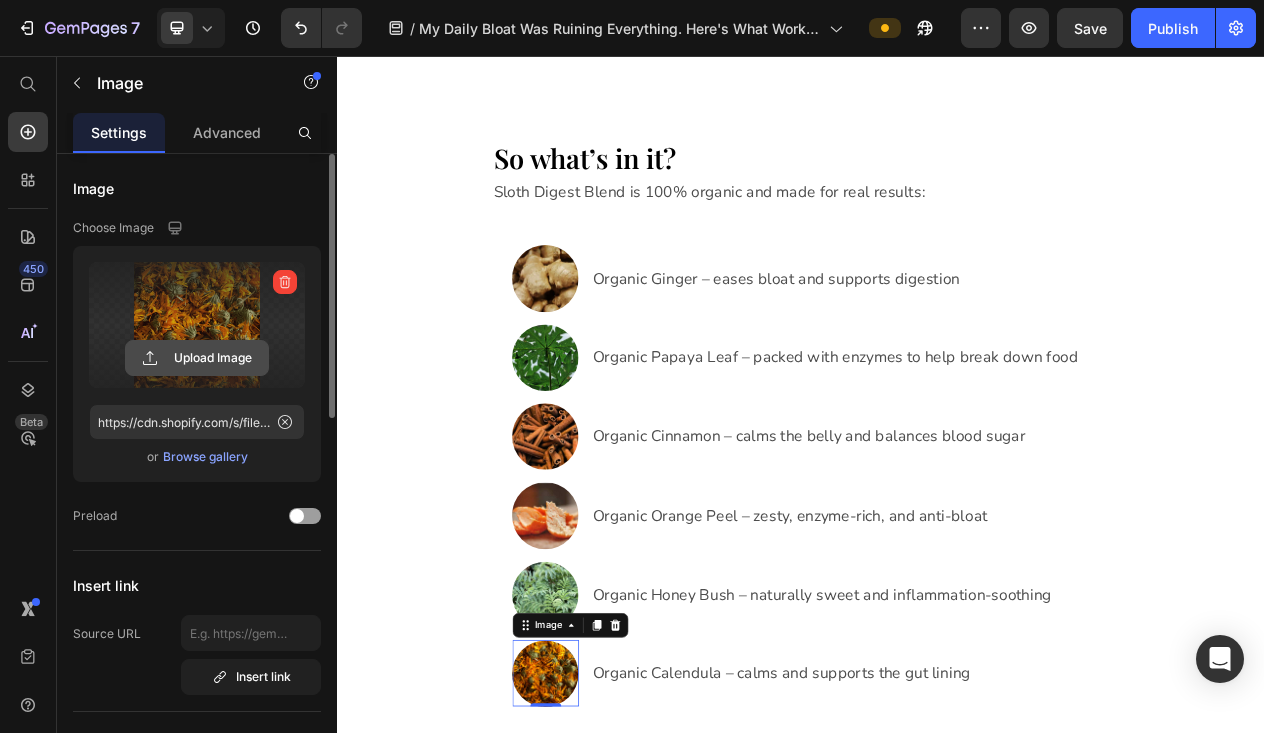 type on "https://cdn.shopify.com/s/files/1/0704/1443/4541/files/gempages_532379603528844190-d18d7d15-7a4e-4131-b1a0-828240c15e35.jpg" 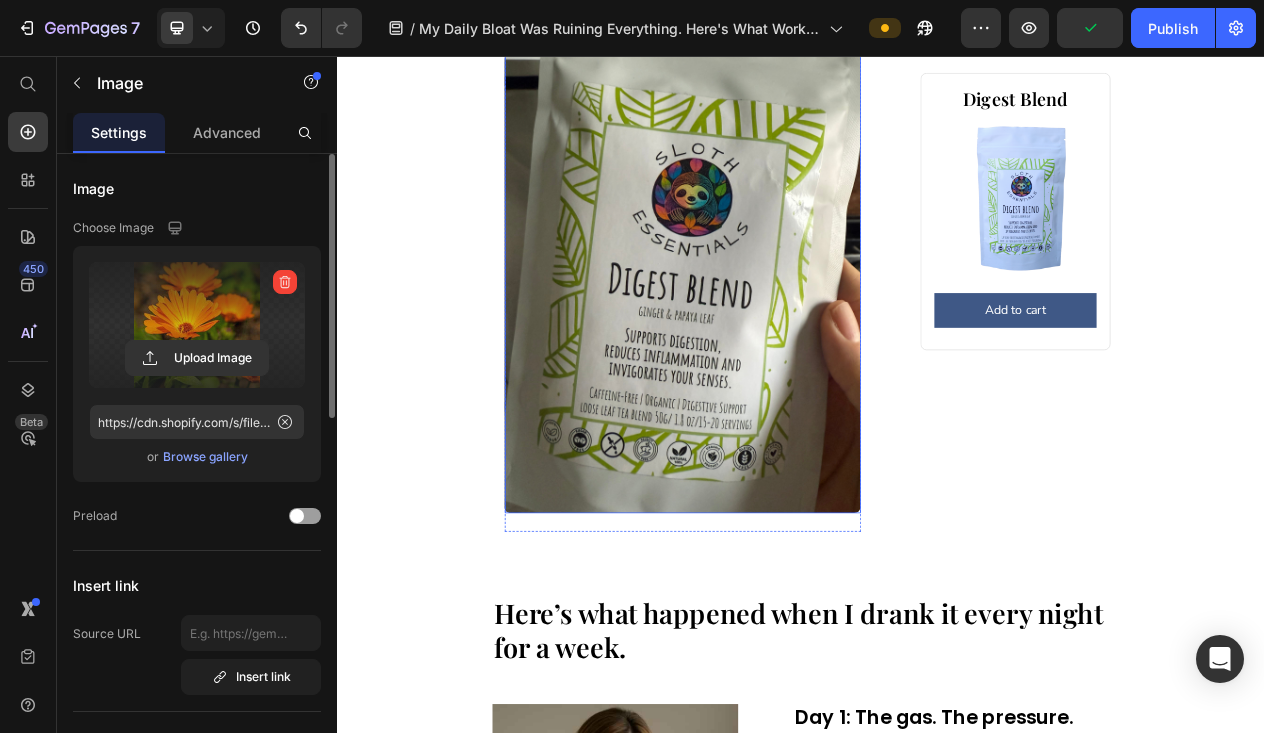 scroll, scrollTop: 1503, scrollLeft: 0, axis: vertical 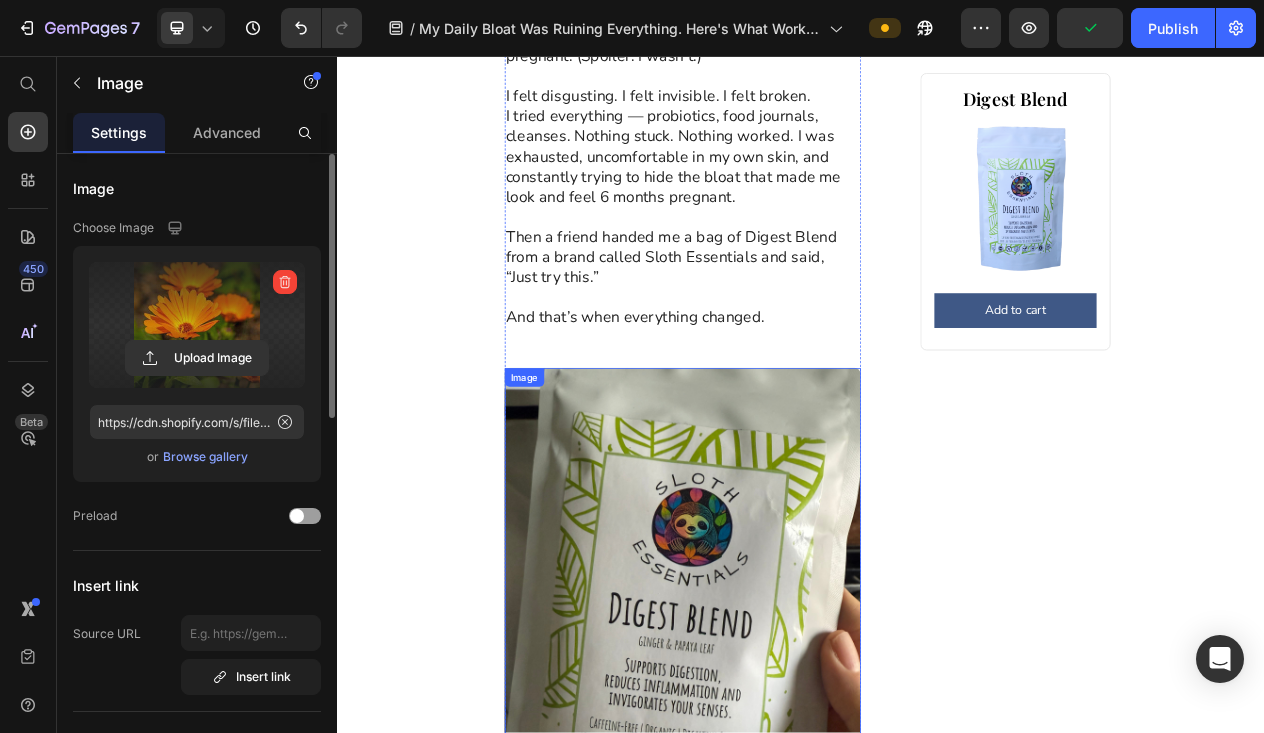click at bounding box center (783, 767) 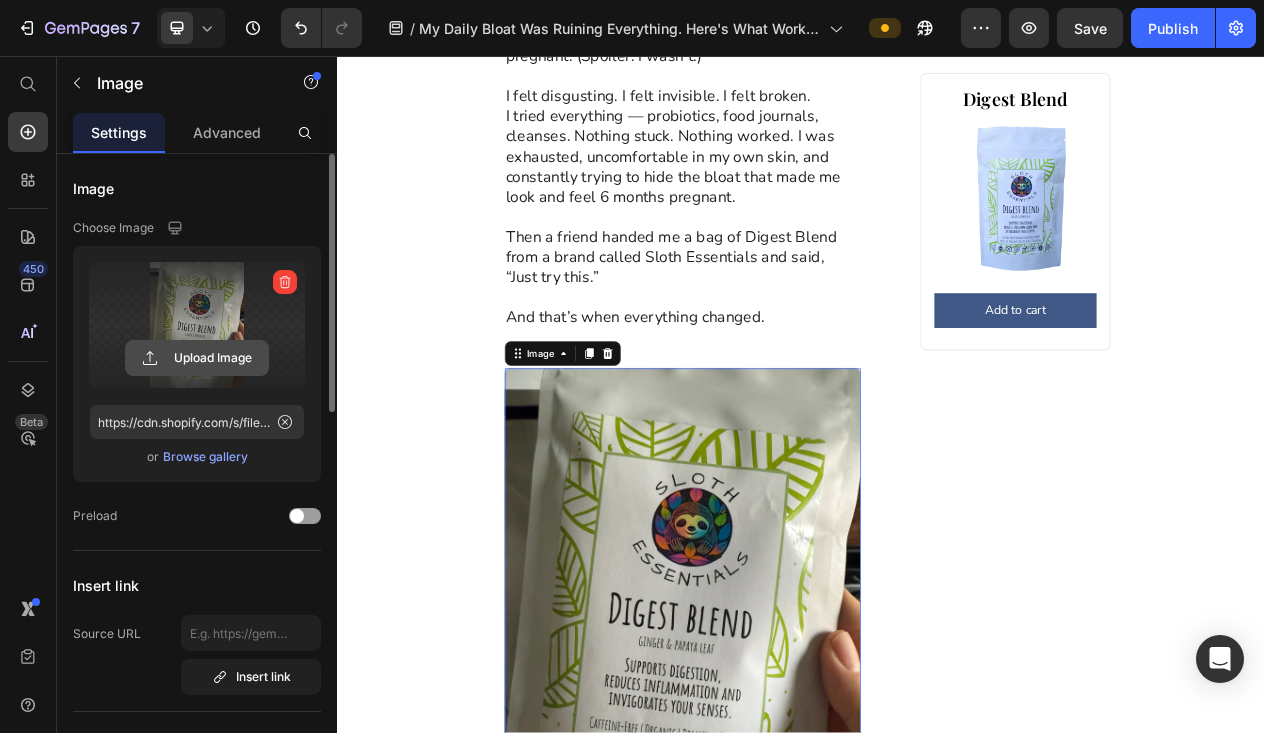 click 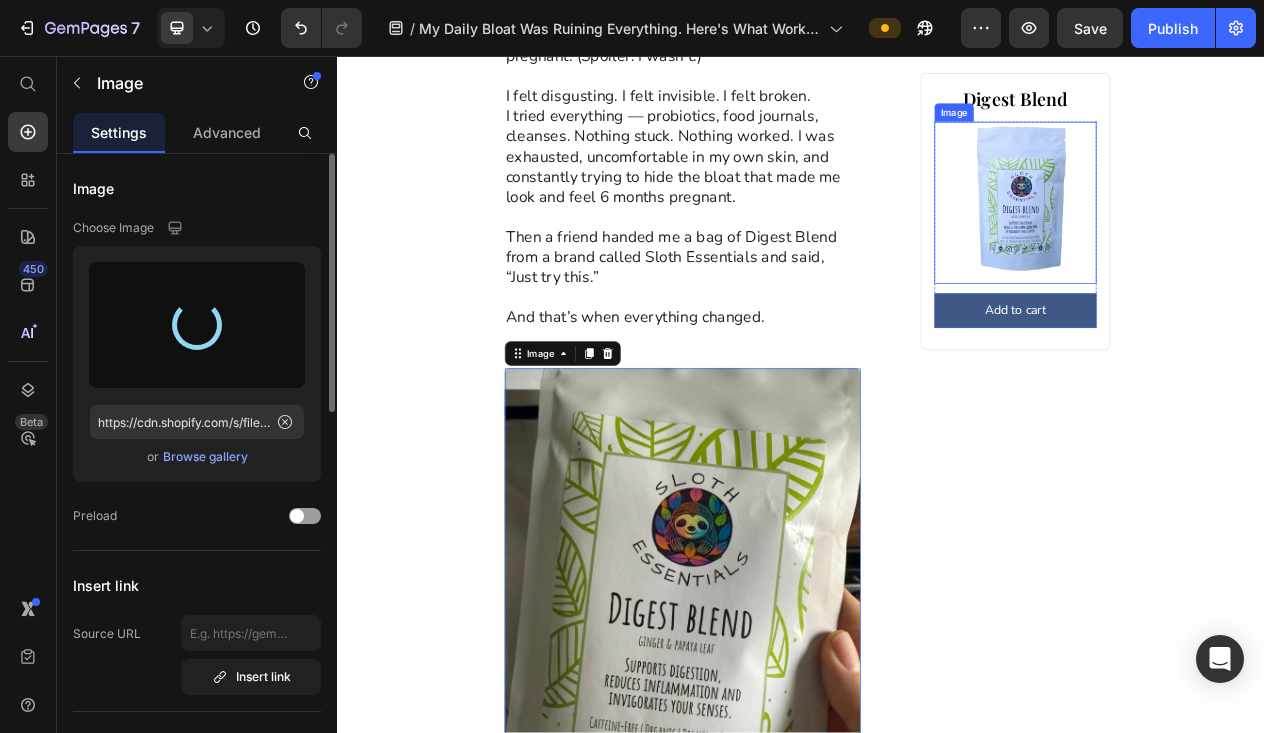 type on "https://cdn.shopify.com/s/files/1/0704/1443/4541/files/gempages_532379603528844190-f068e465-88a9-46c1-a652-c98ada82ea1f.jpg" 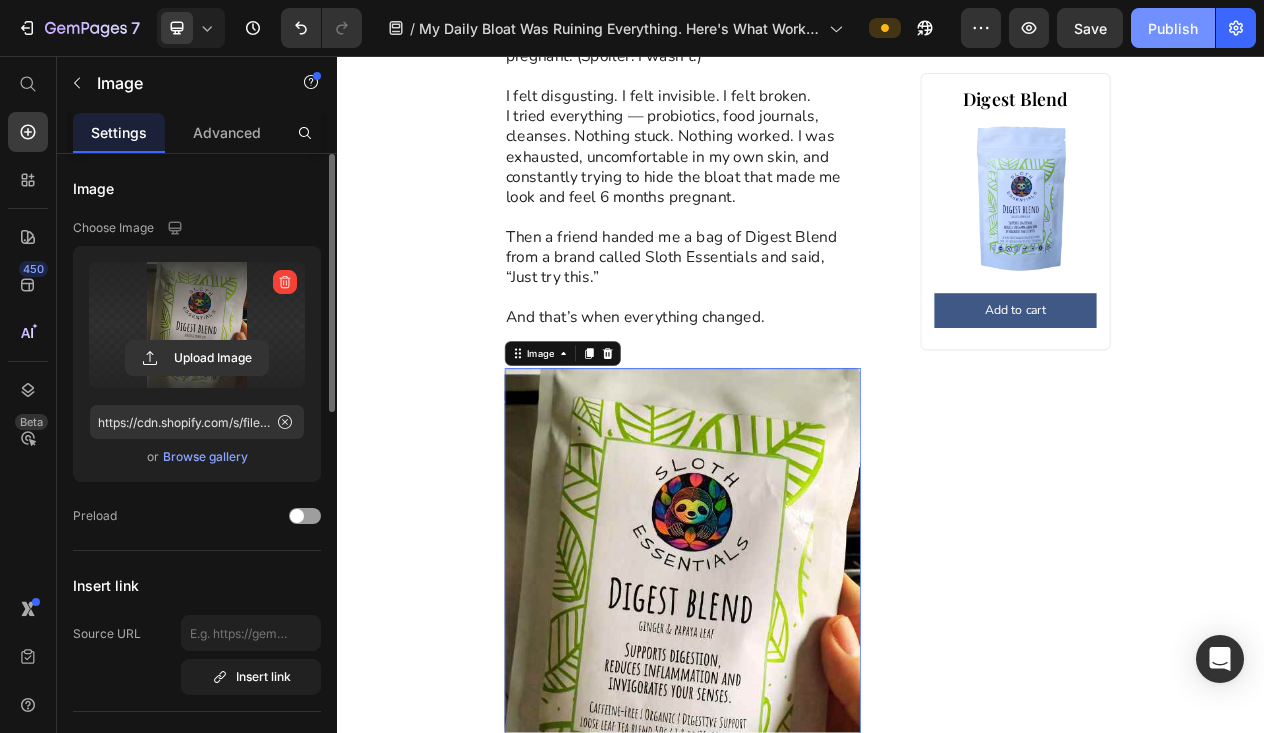 click on "Publish" 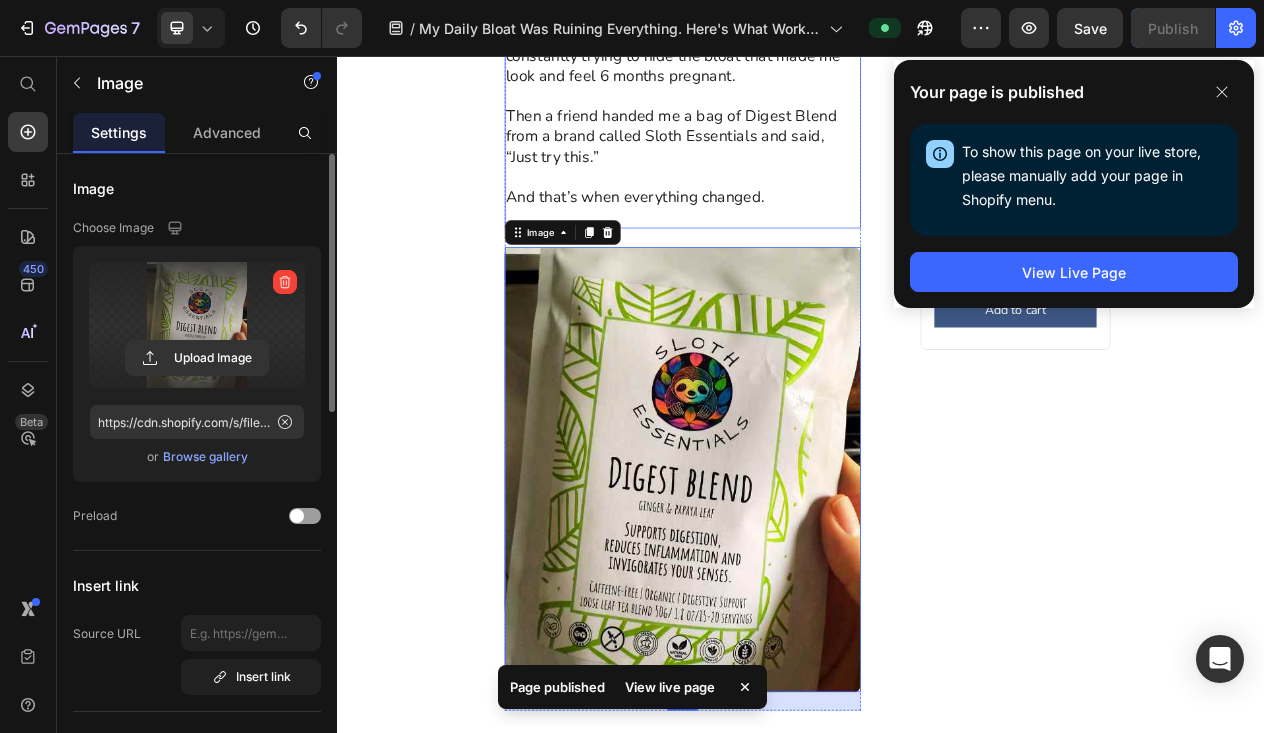 scroll, scrollTop: 1676, scrollLeft: 0, axis: vertical 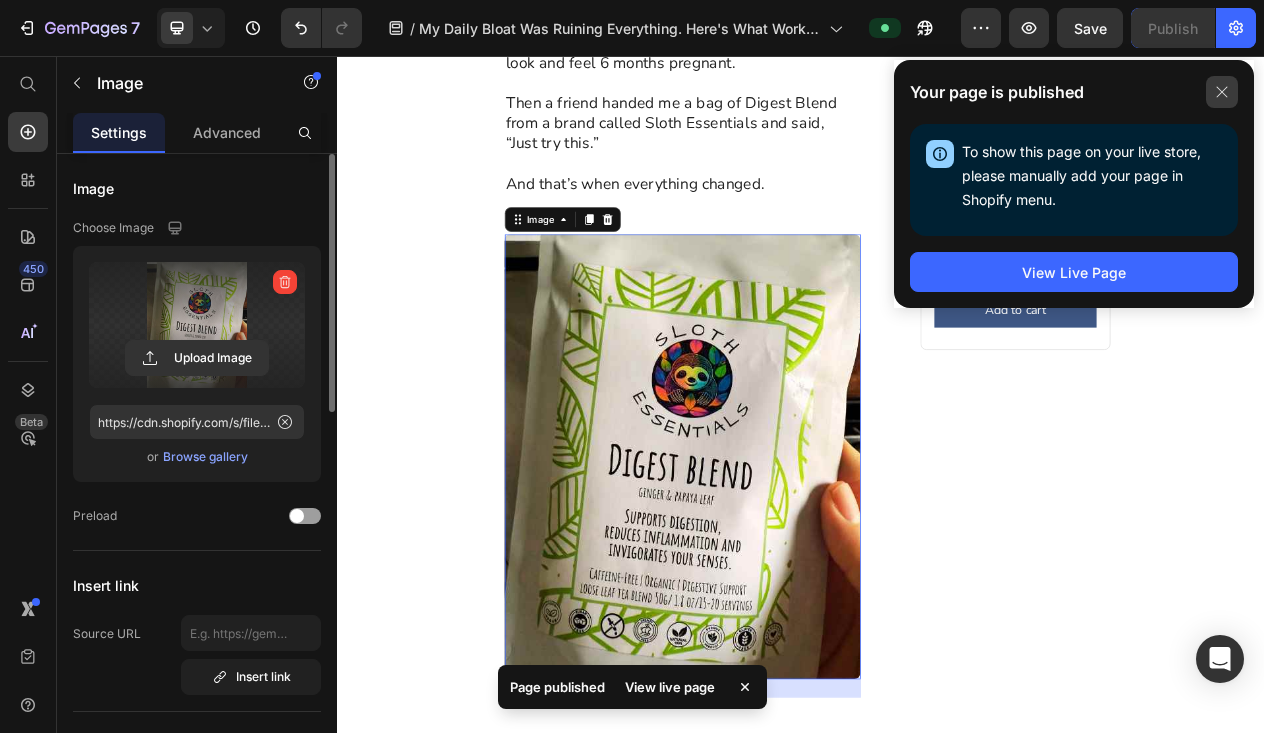 click 